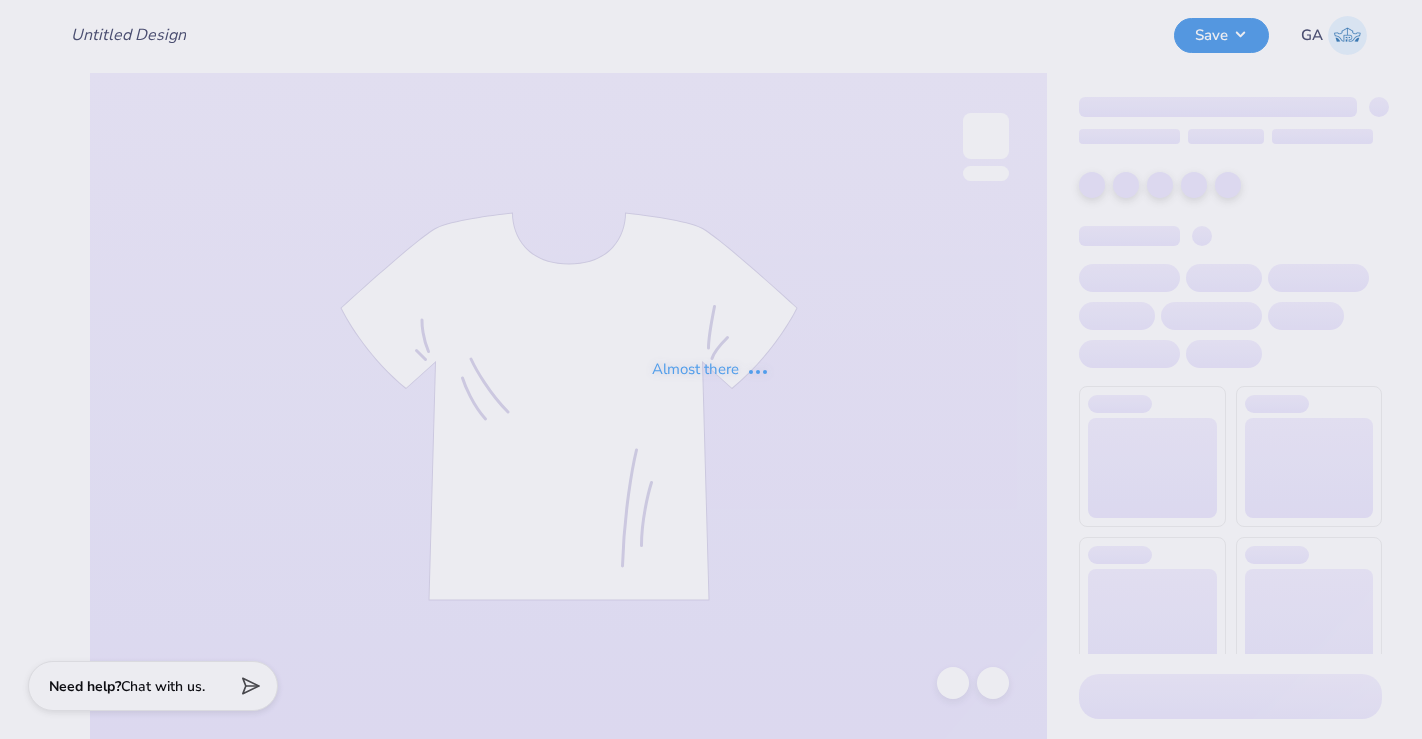 scroll, scrollTop: 0, scrollLeft: 0, axis: both 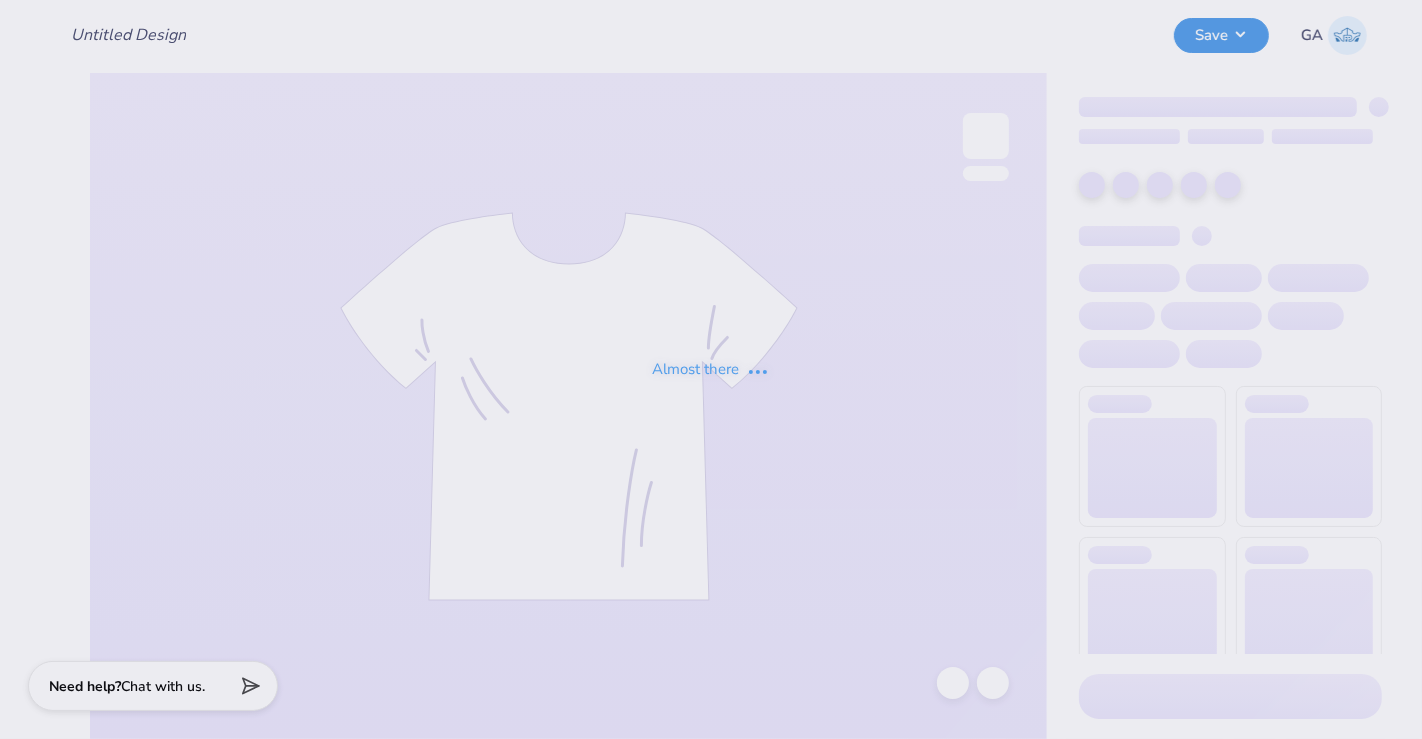 type on "Berry WIM" 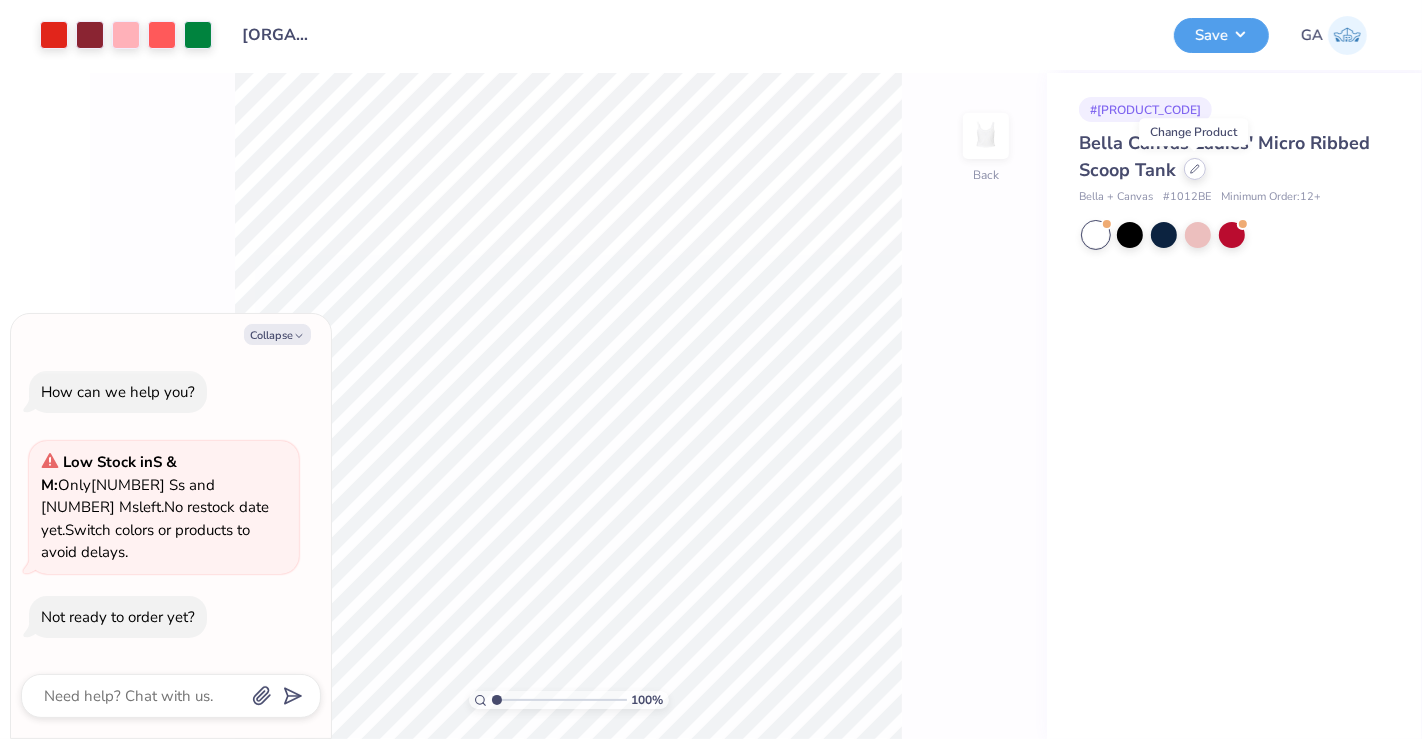click at bounding box center (1195, 169) 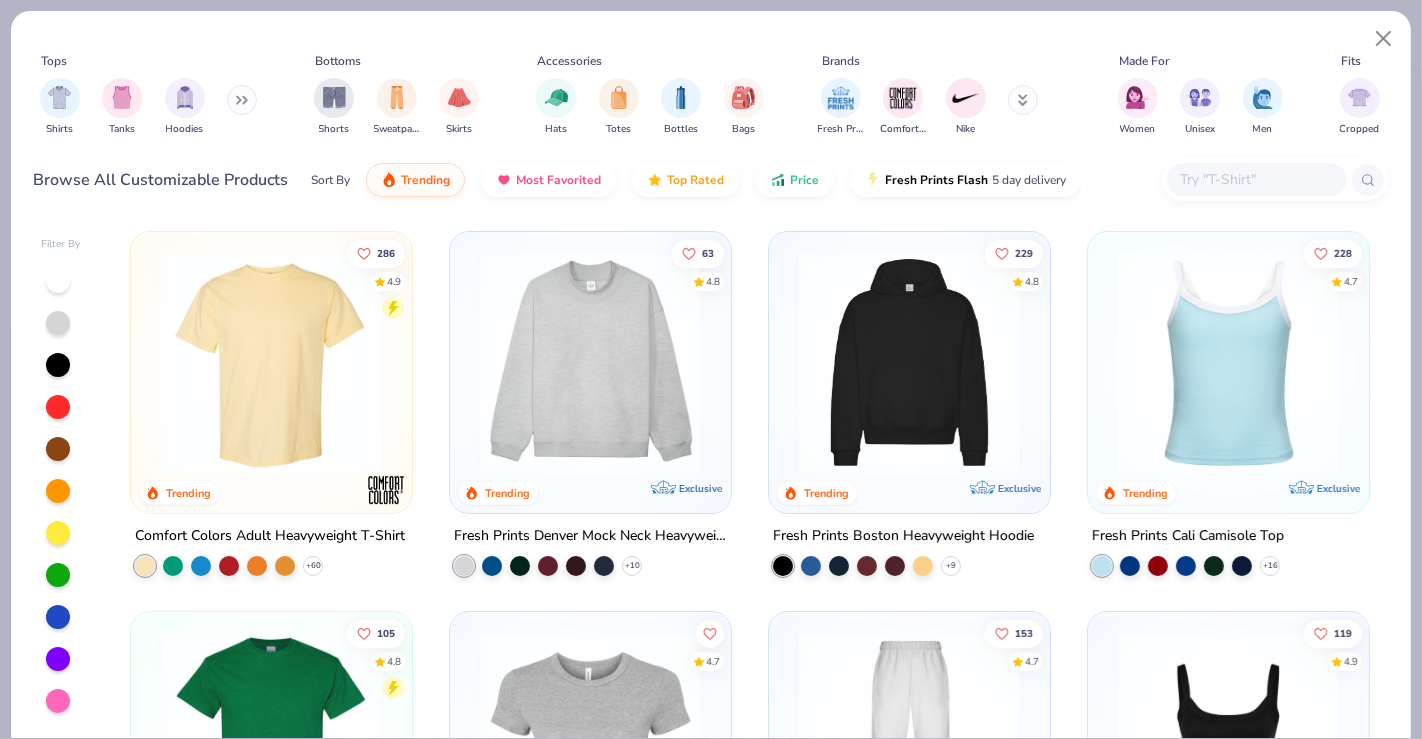 type on "x" 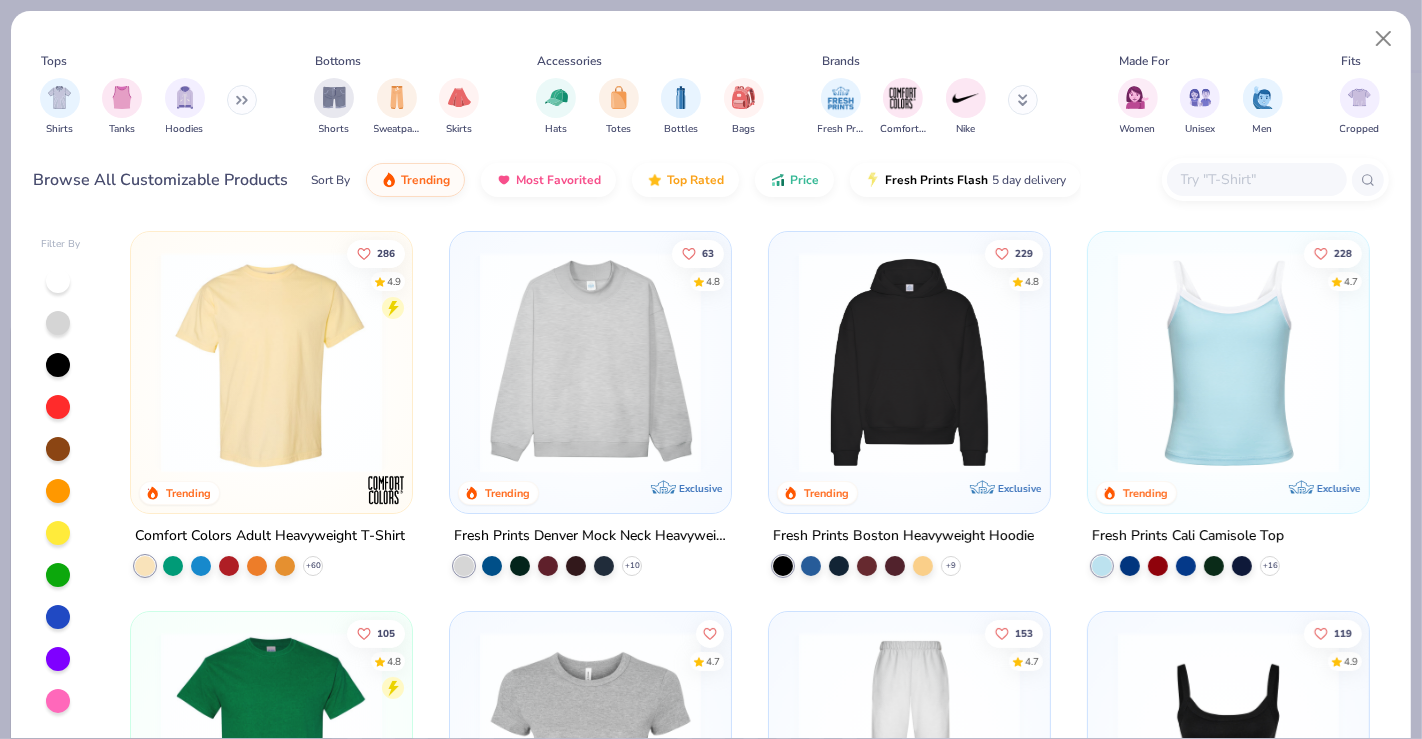 click at bounding box center [1256, 179] 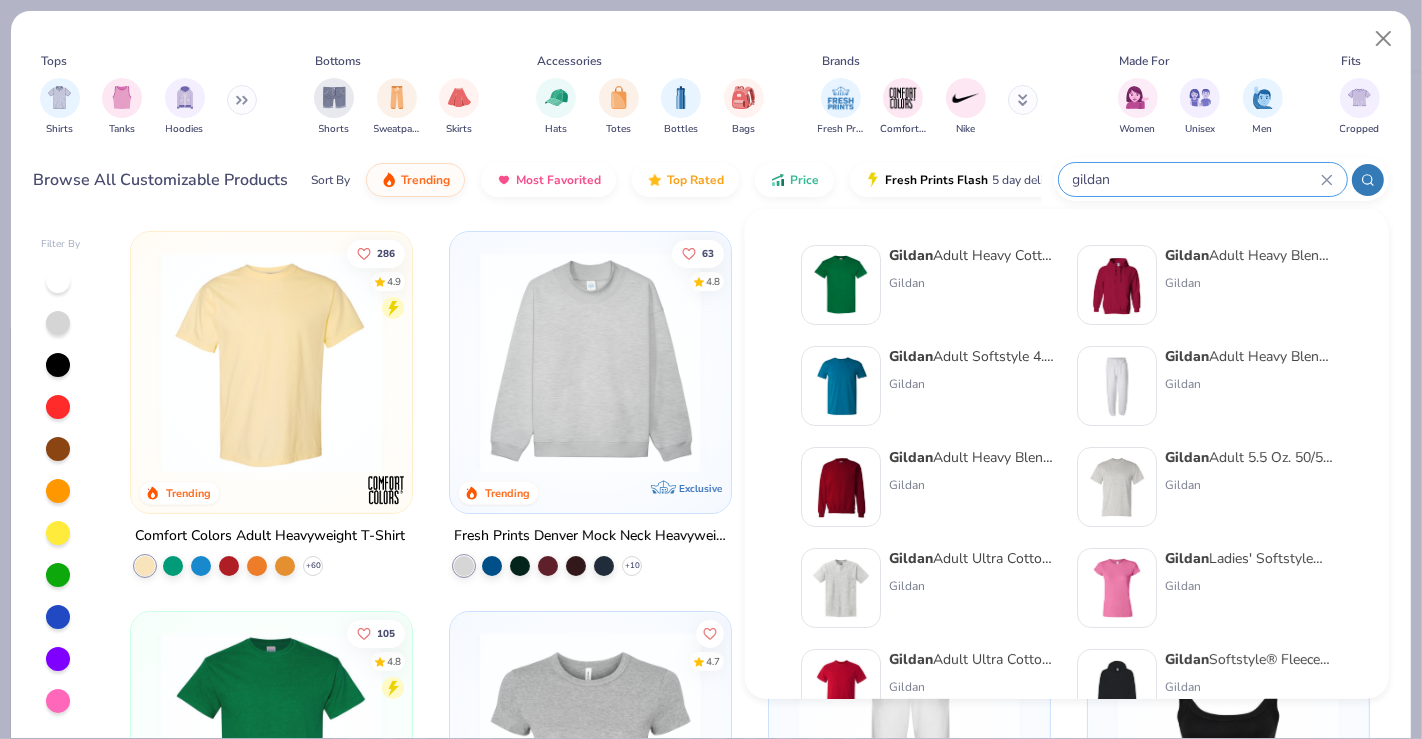 type on "gildan" 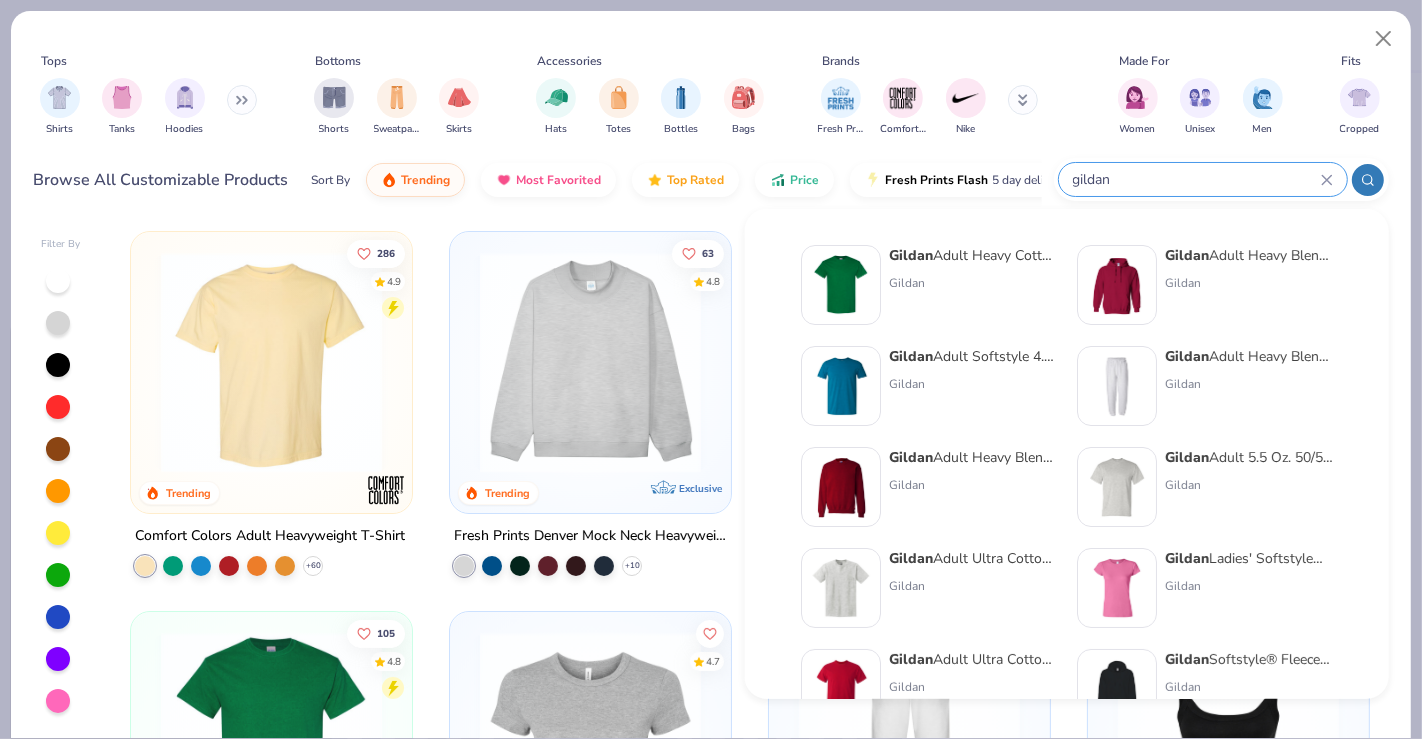 click on "Gildan  Adult Heavy Cotton T-Shirt" at bounding box center (973, 255) 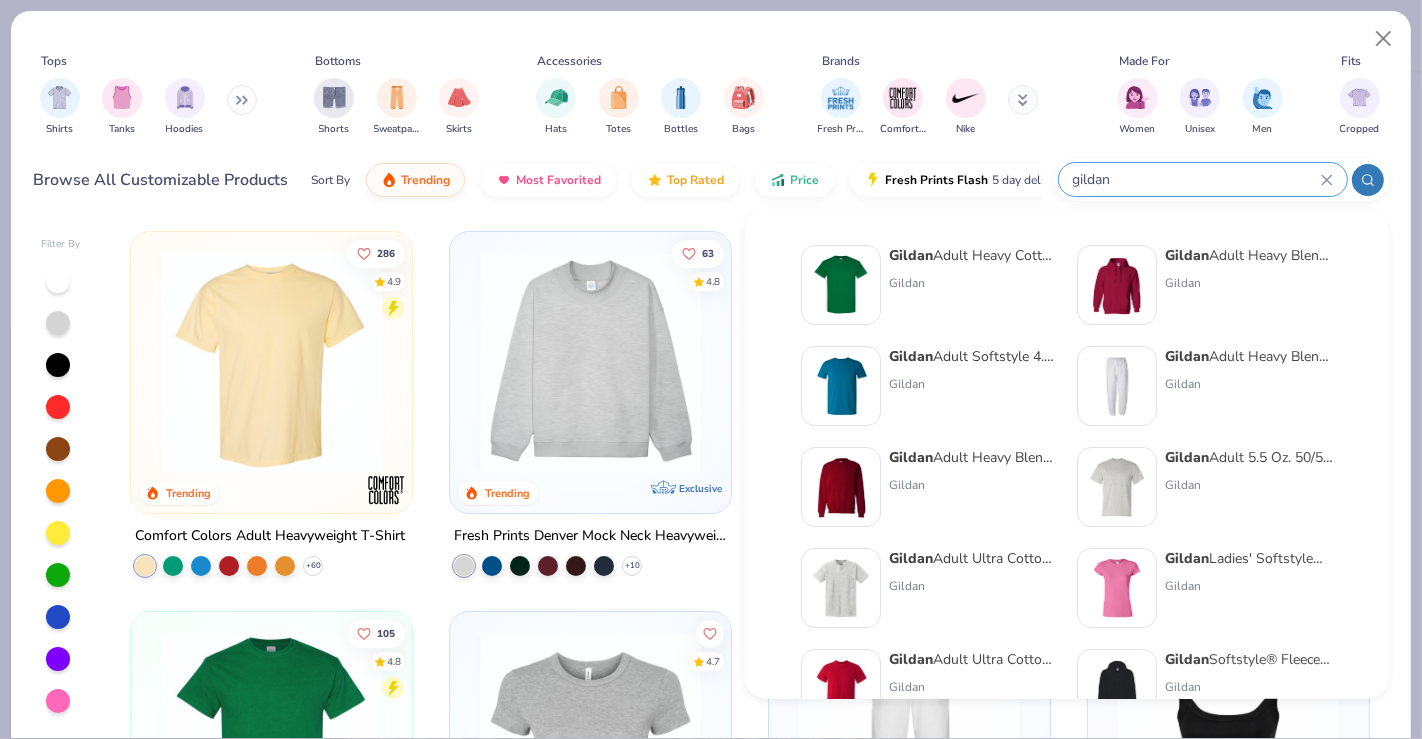type 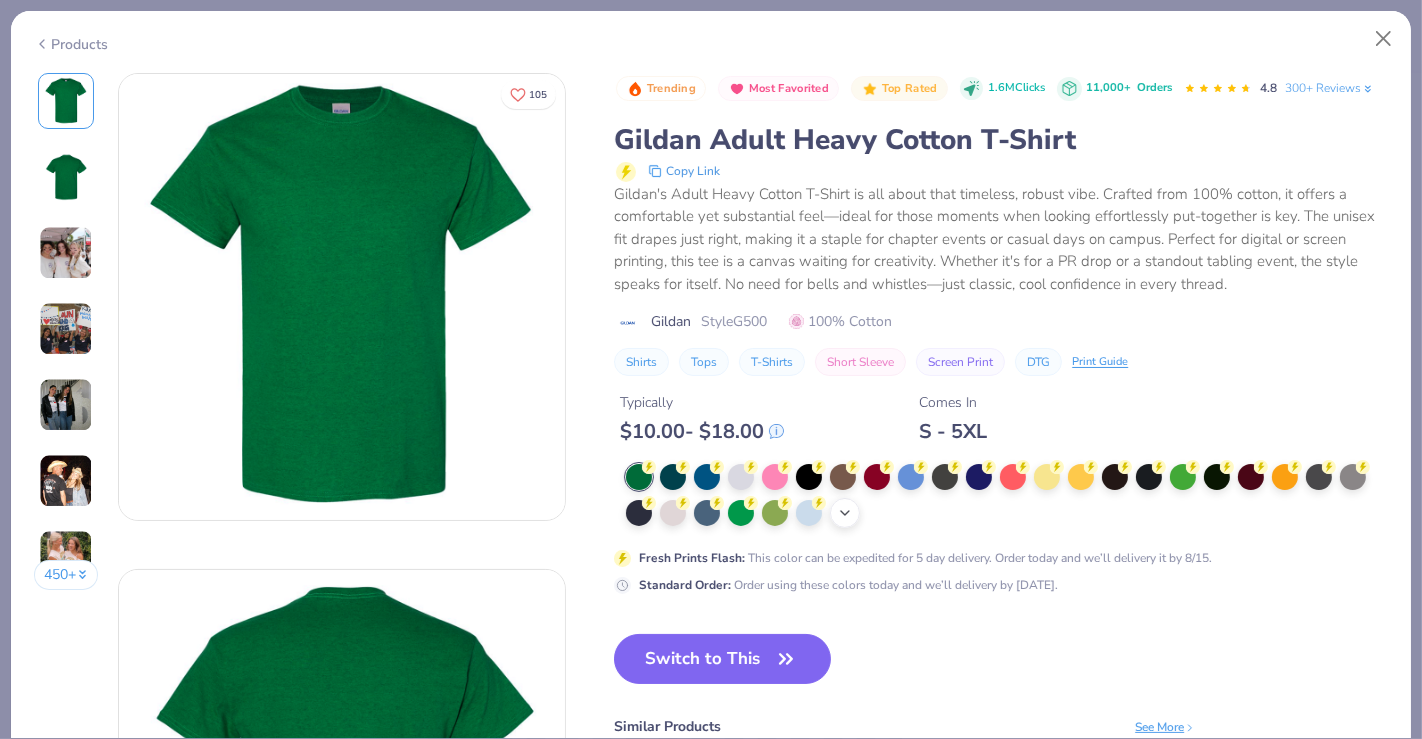 click on "+ 22" at bounding box center (845, 513) 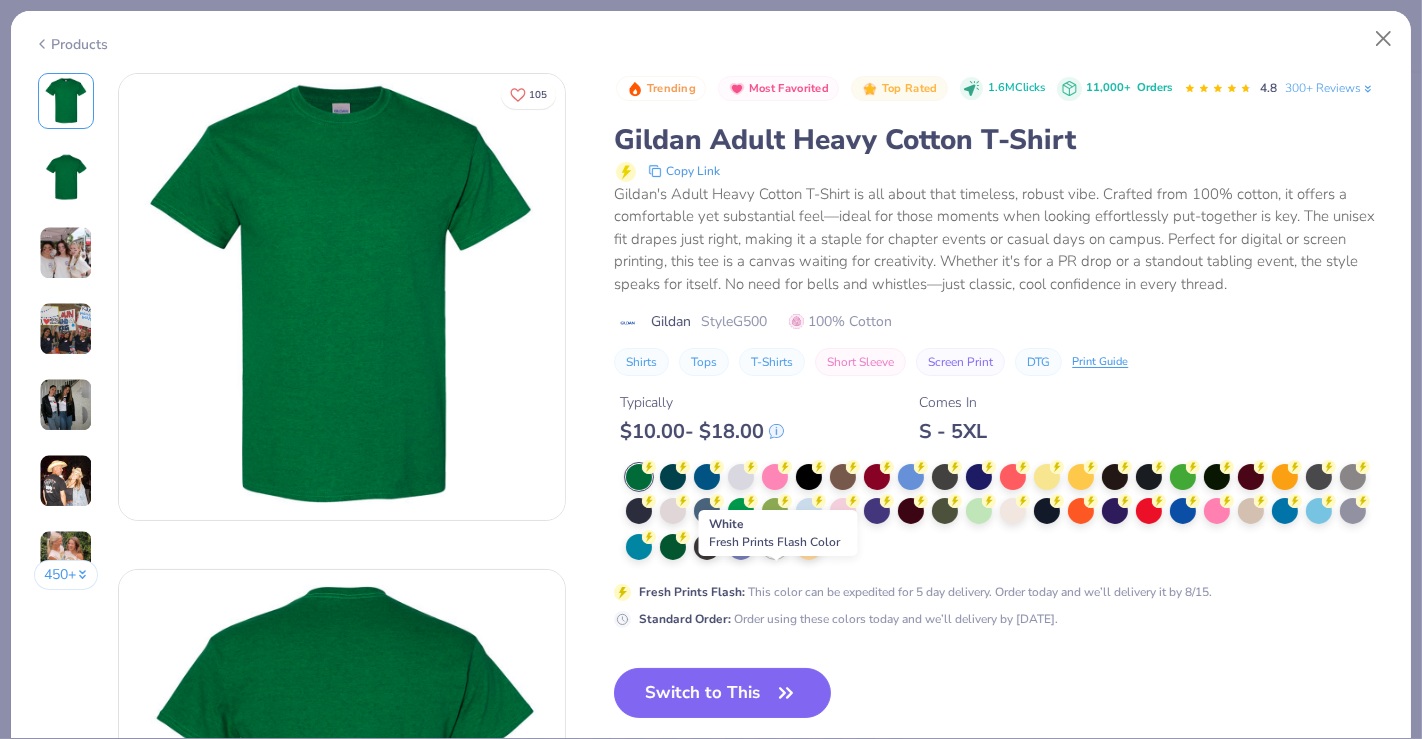 click at bounding box center [775, 545] 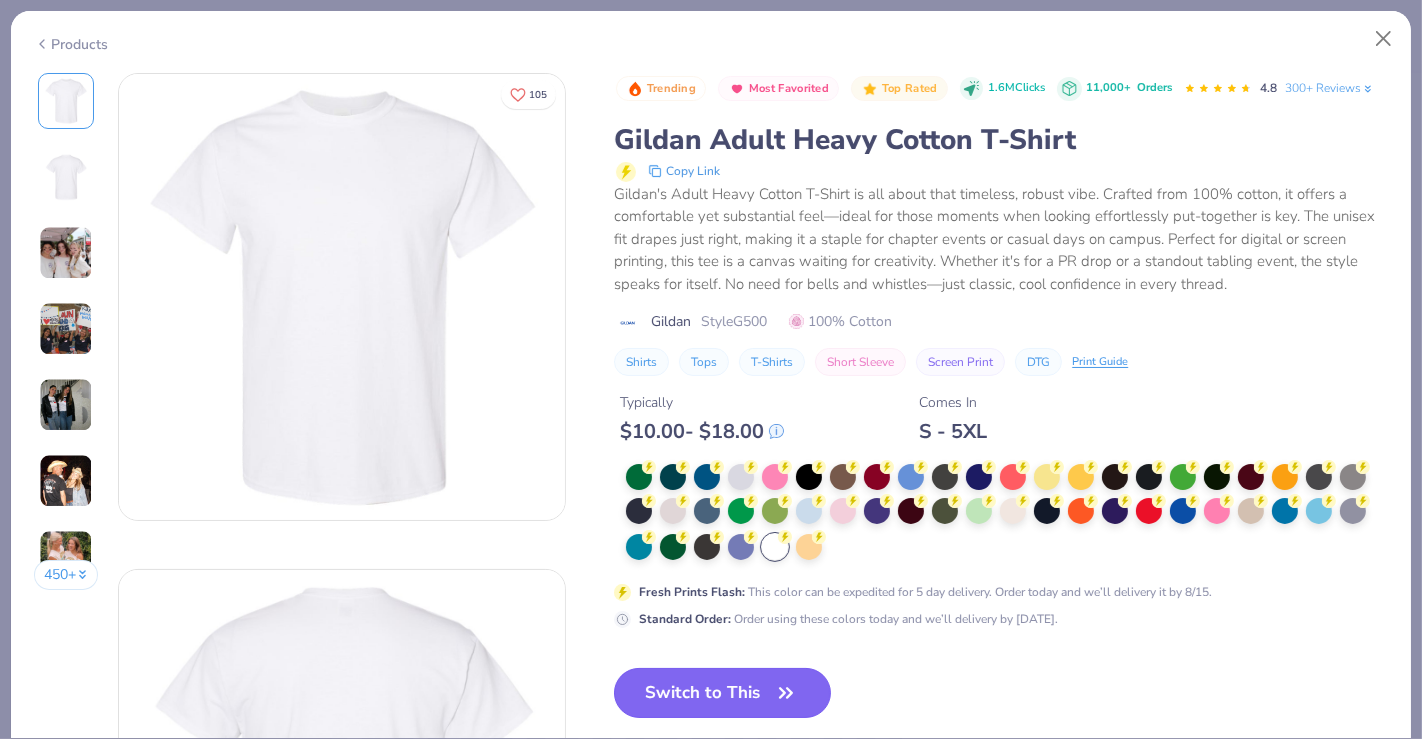 click on "Switch to This" at bounding box center (722, 693) 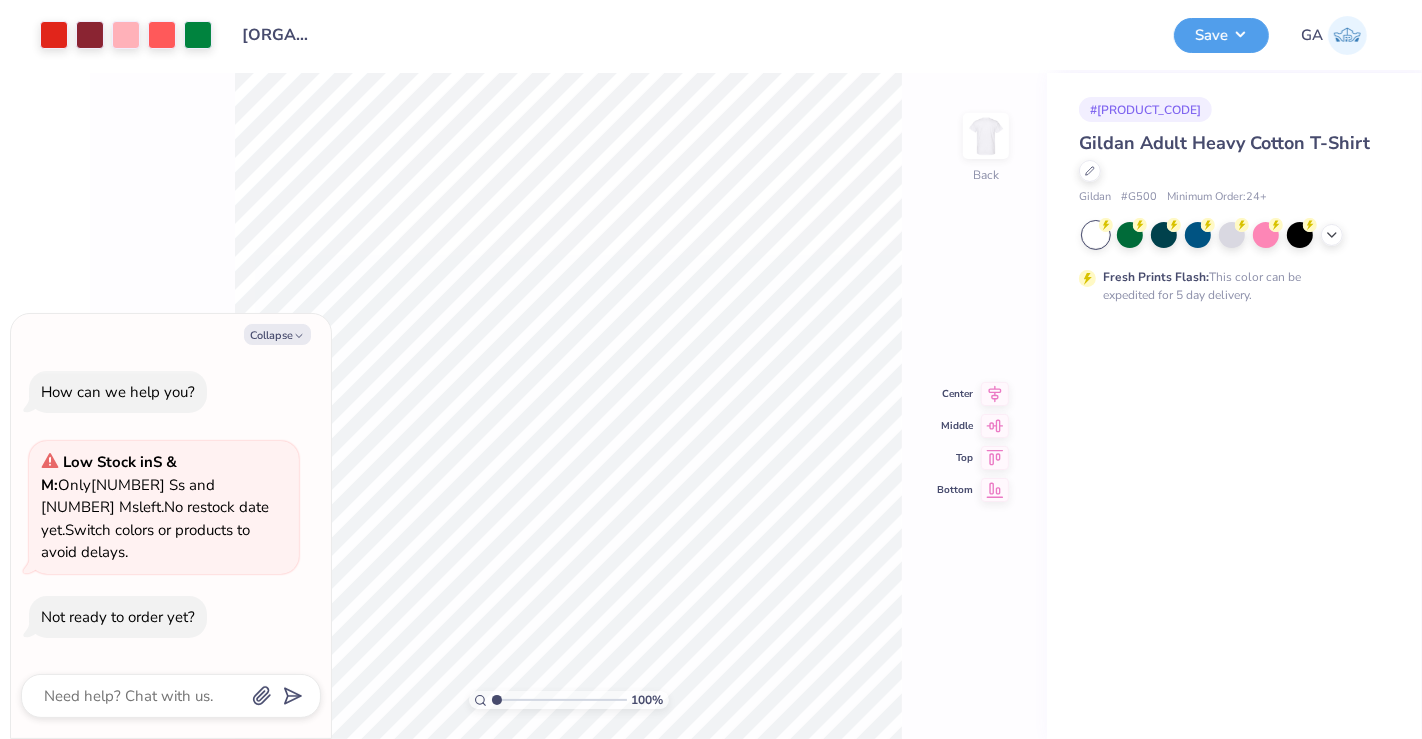 type on "x" 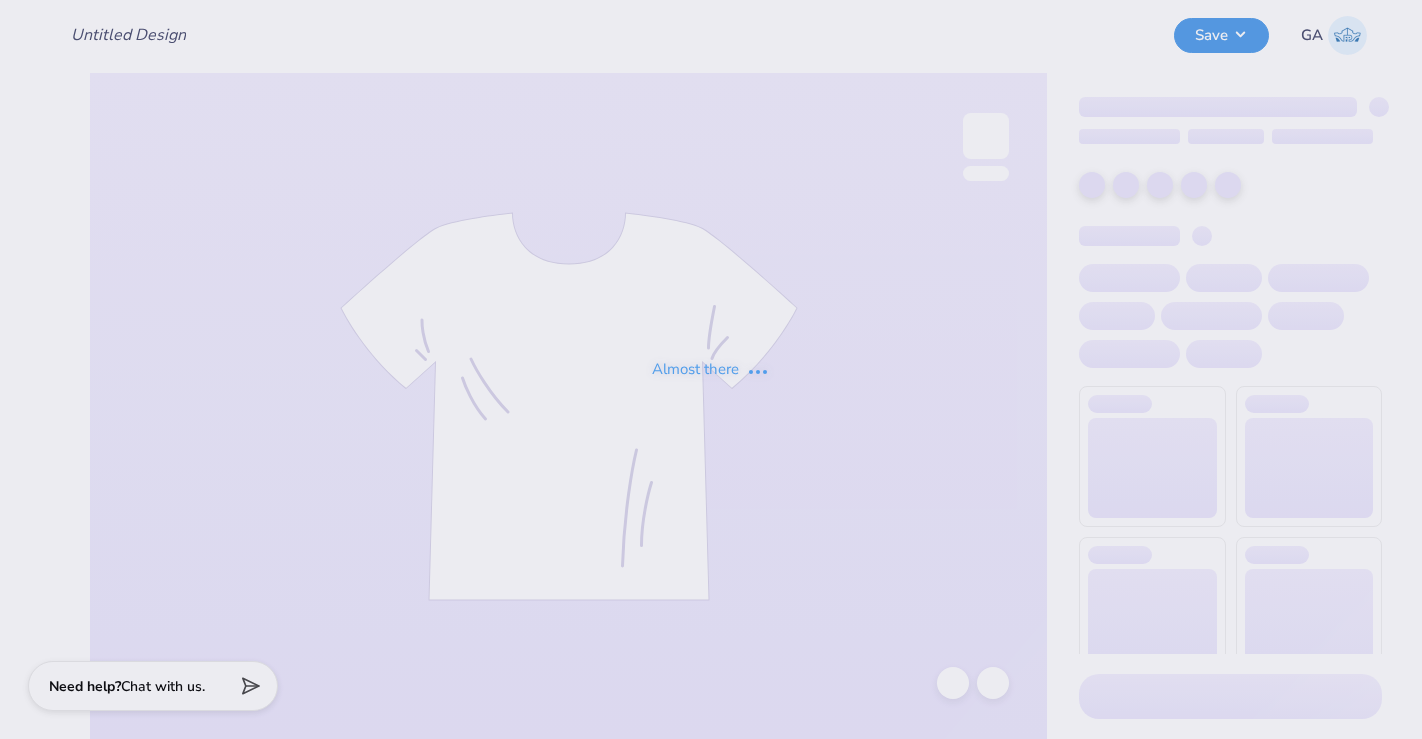 scroll, scrollTop: 0, scrollLeft: 0, axis: both 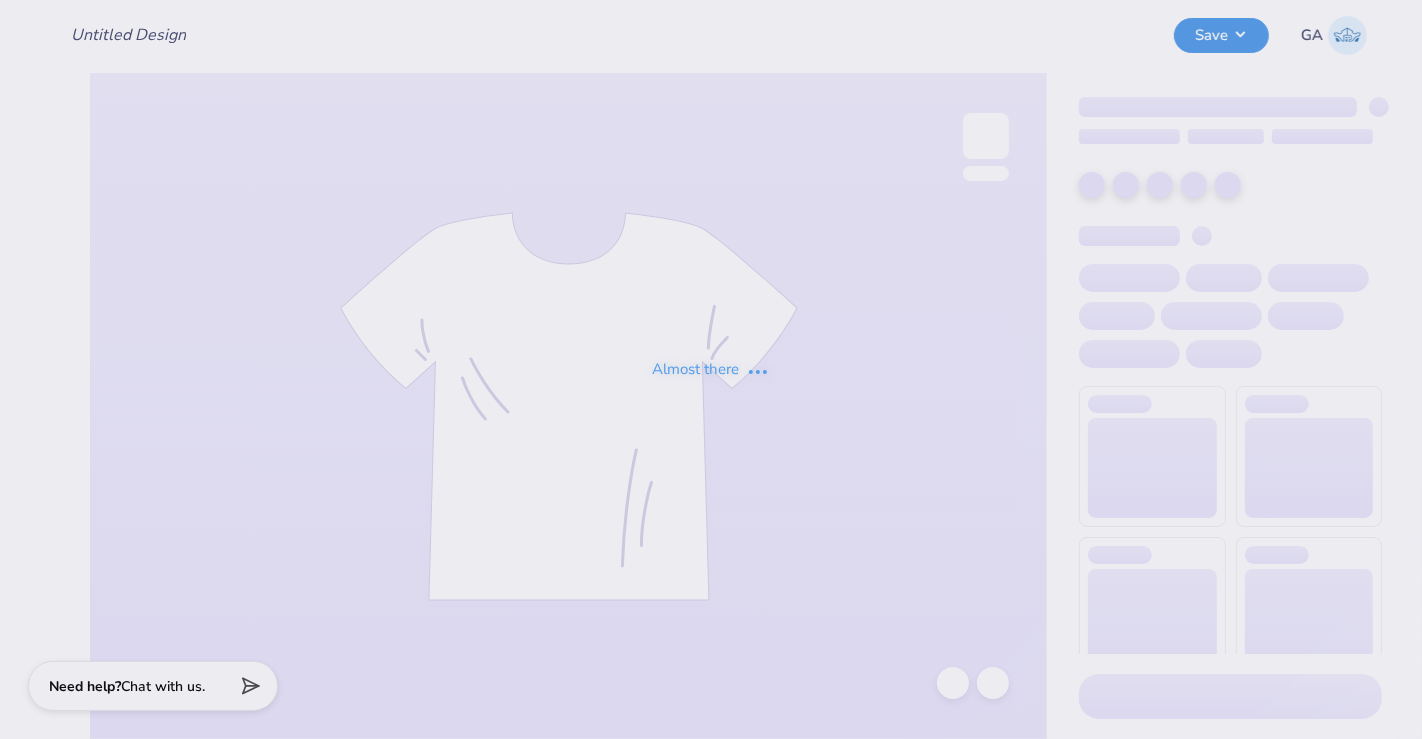 type on "WIM berry baby tee" 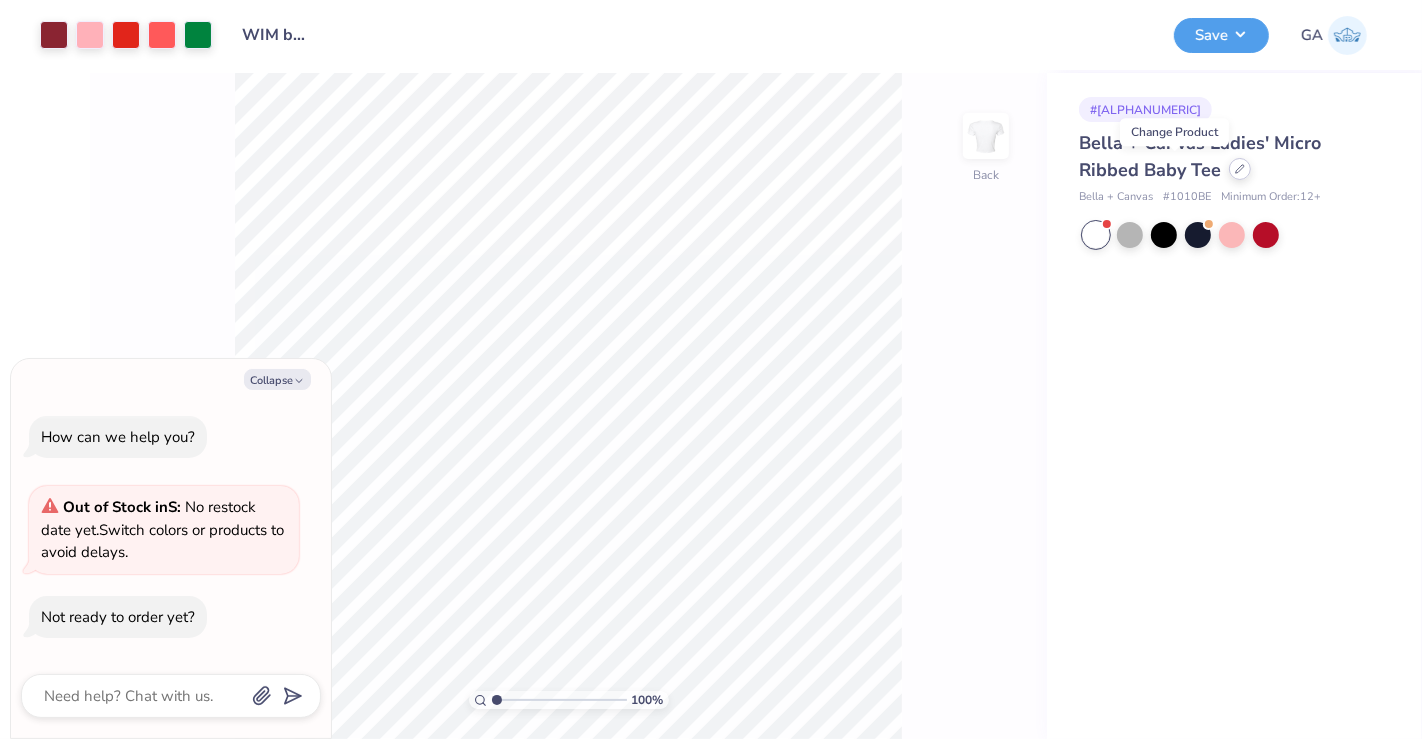 click 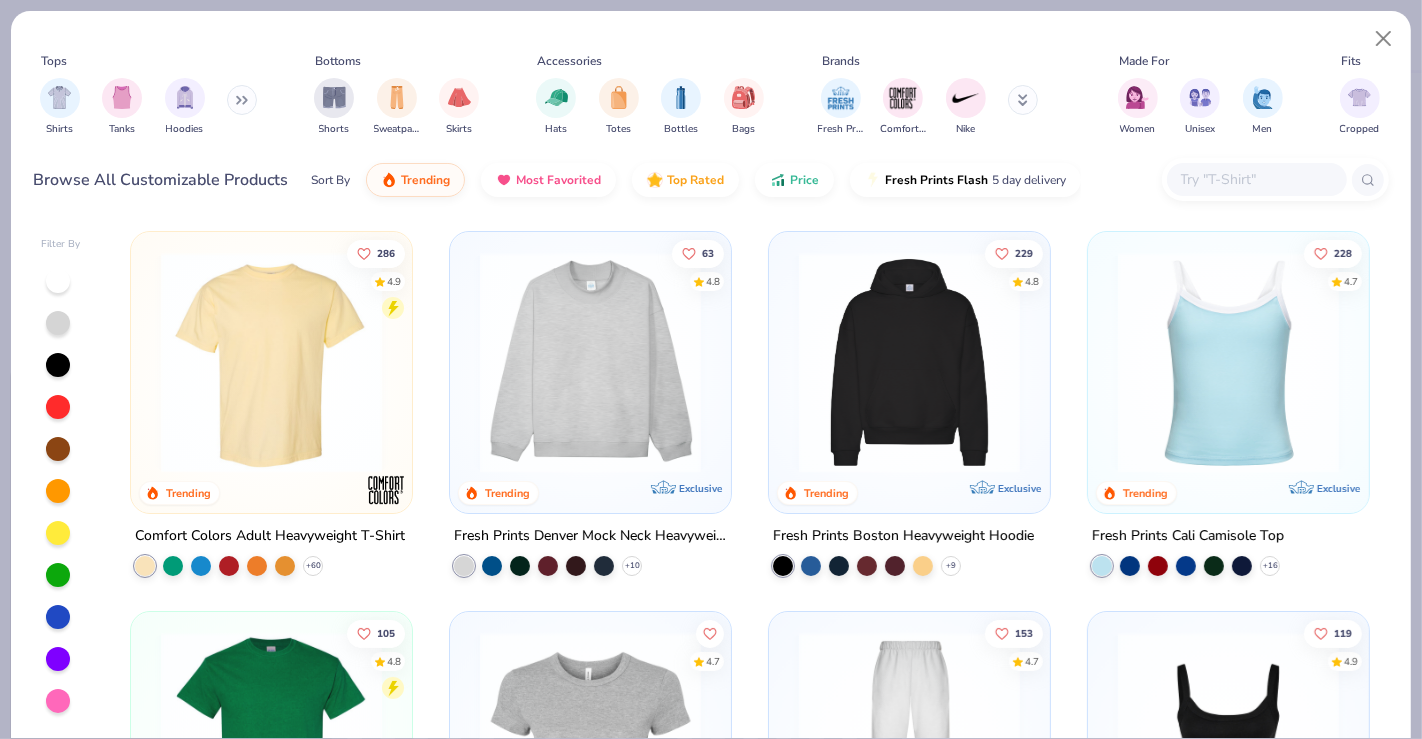 type on "x" 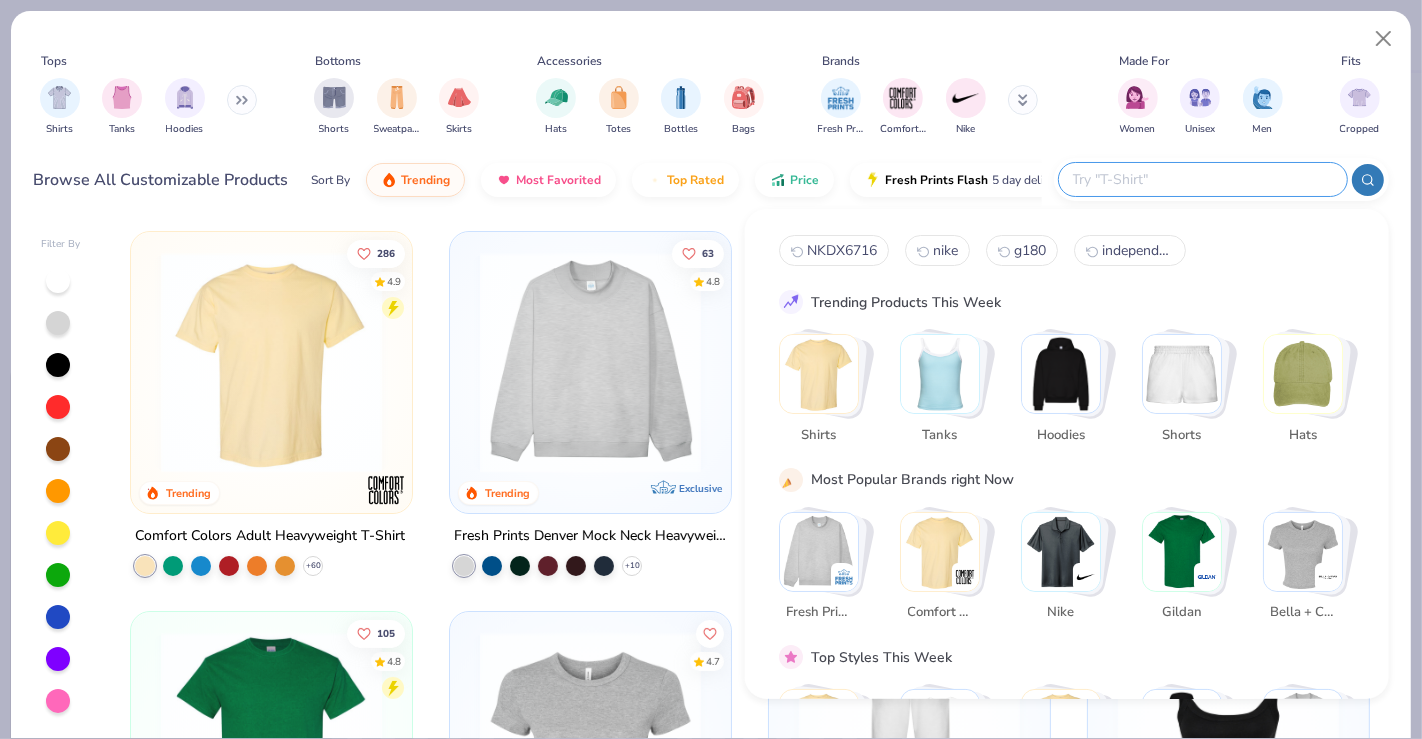 click at bounding box center (1202, 179) 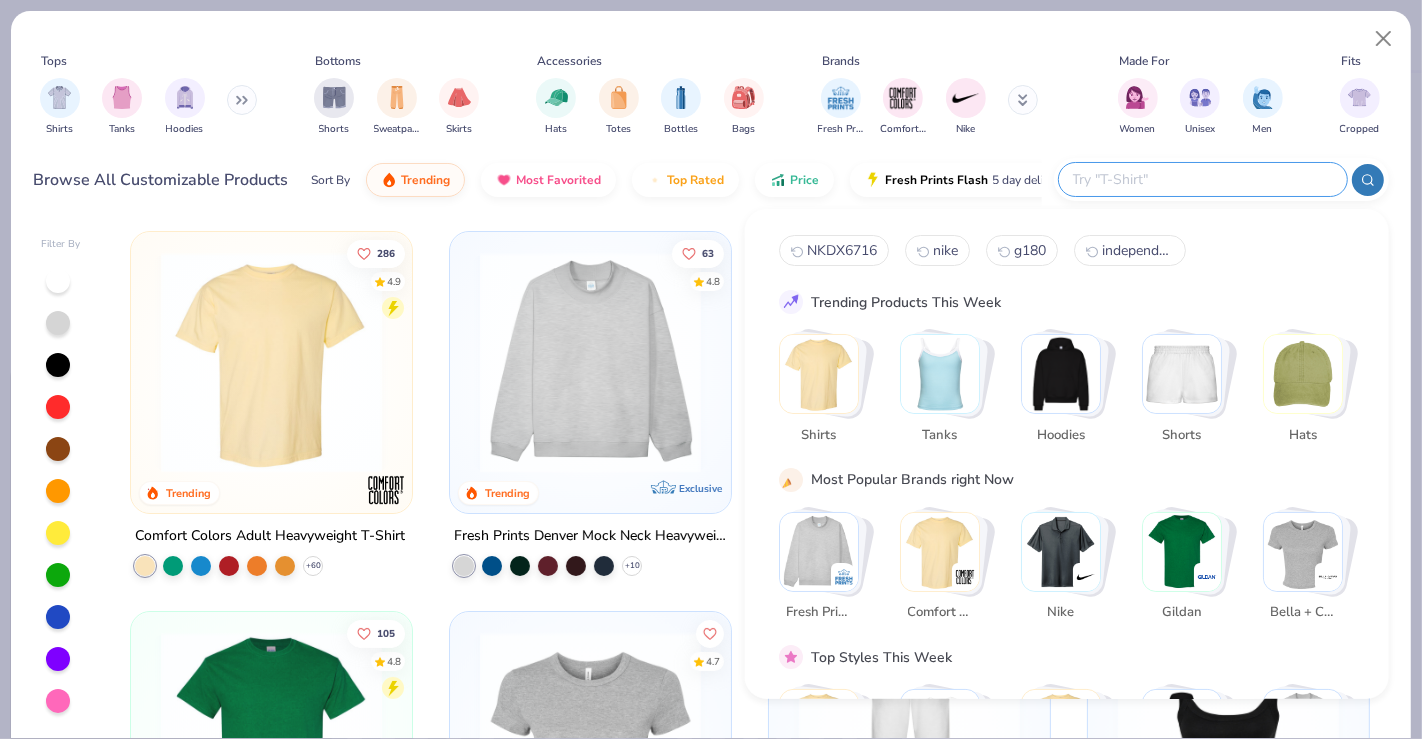 paste on "1012BE" 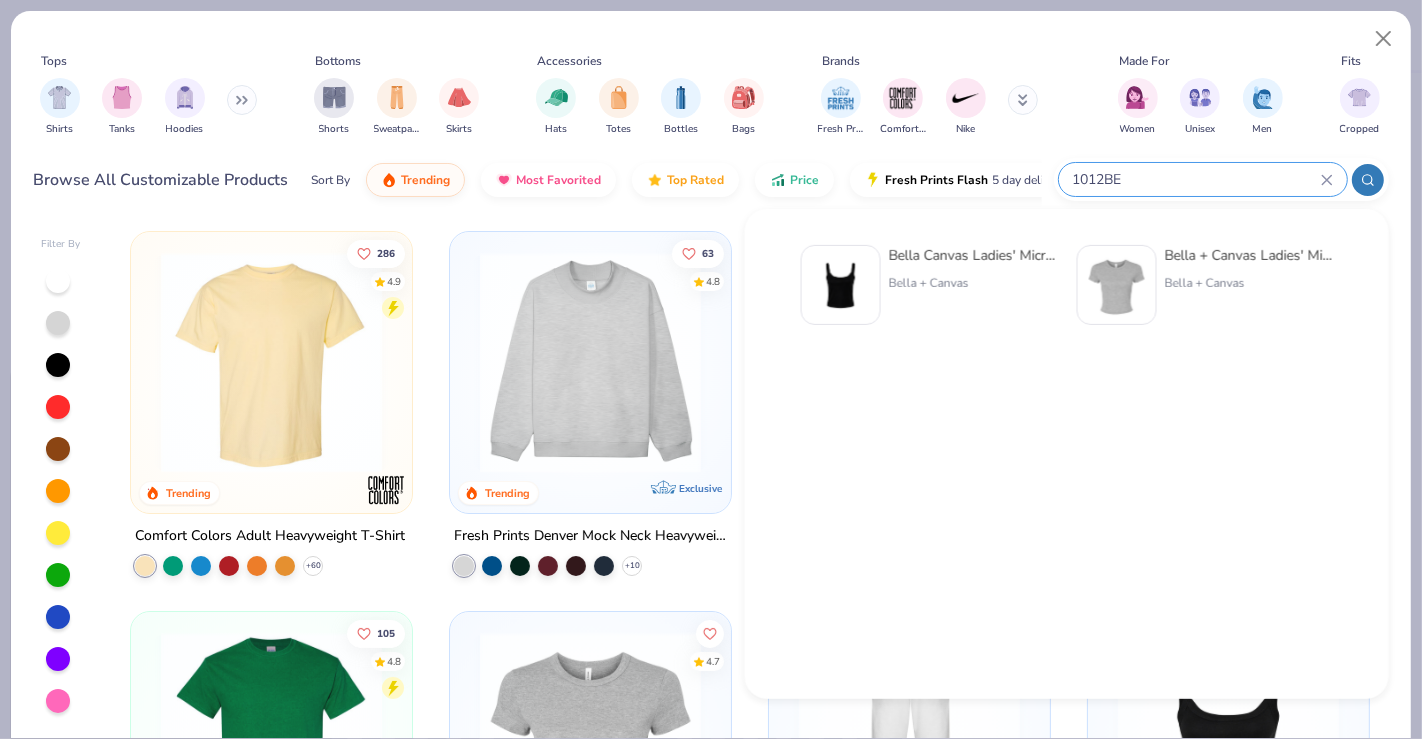 type on "1012BE" 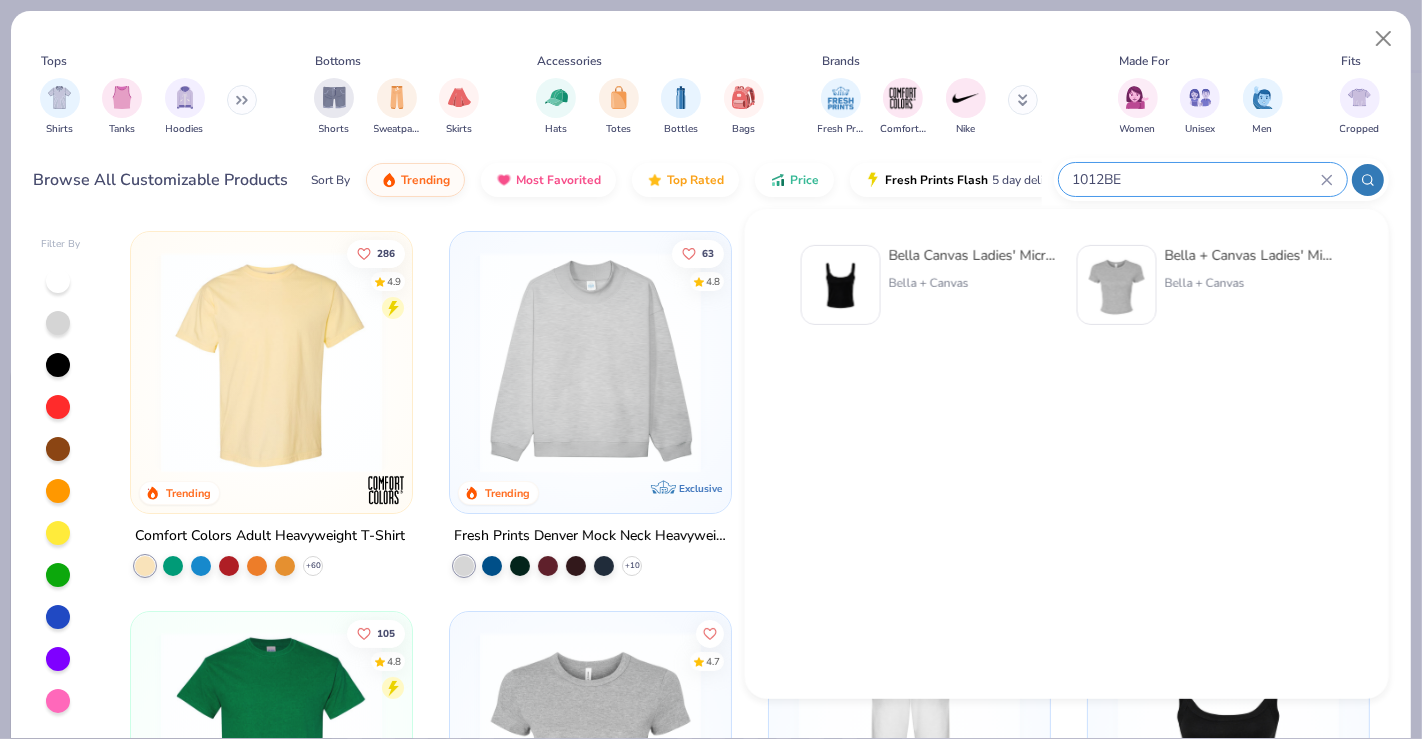click on "Bella Canvas Ladies' Micro Ribbed Scoop Tank" at bounding box center [973, 255] 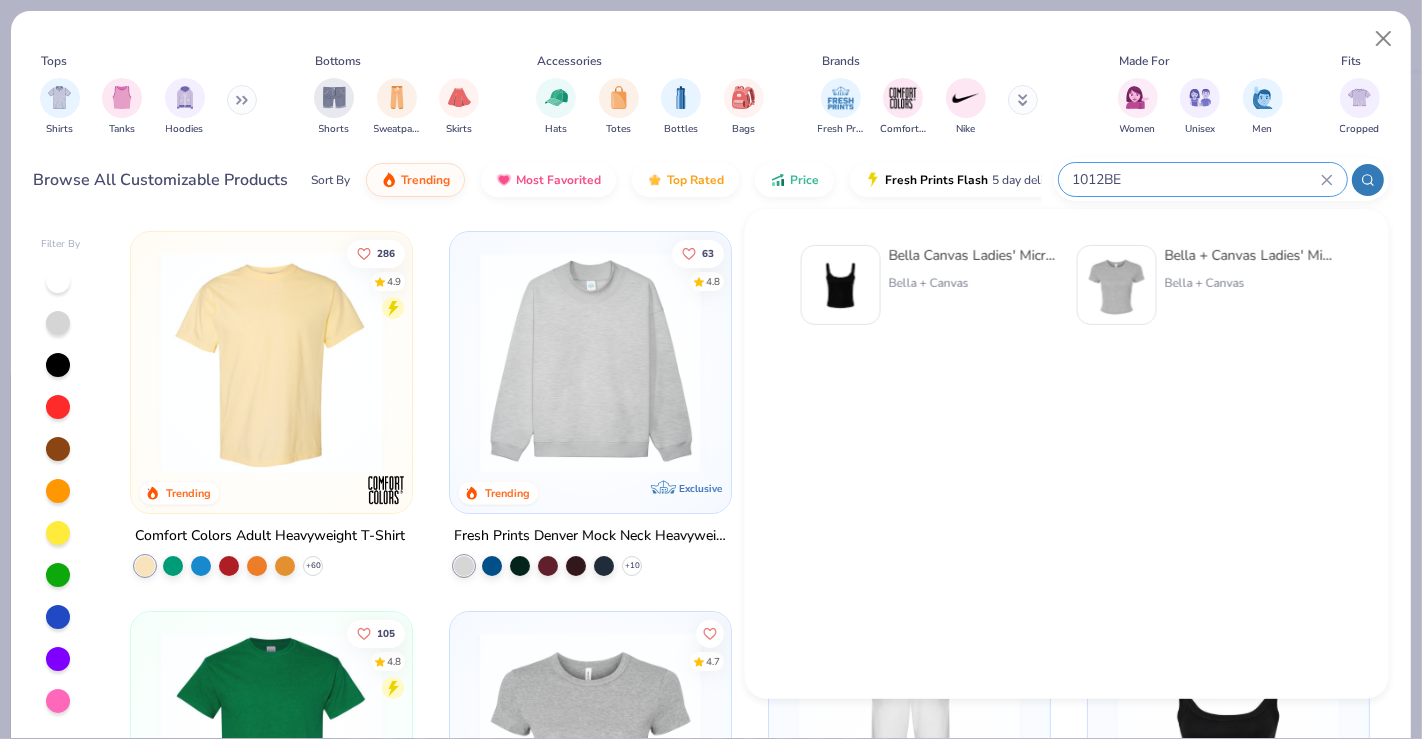 type 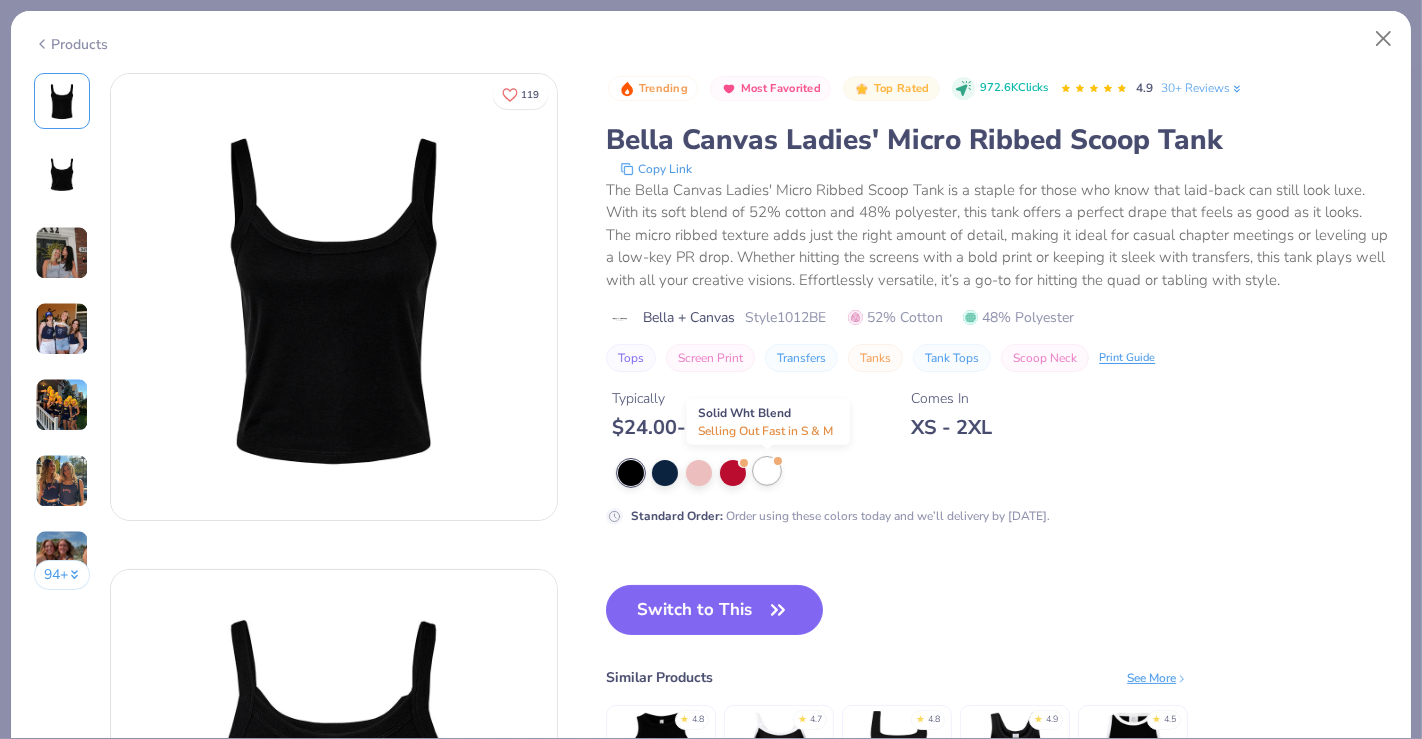 click at bounding box center [767, 471] 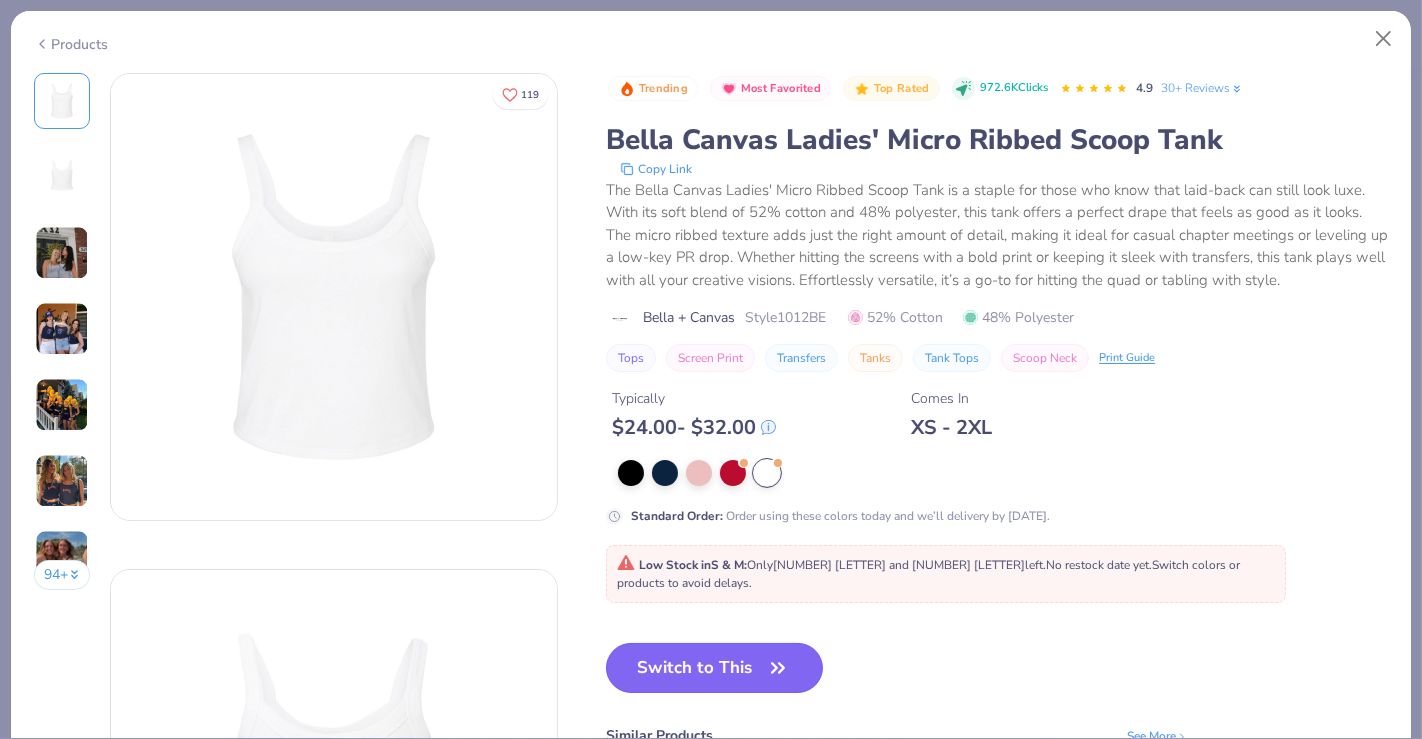 click on "Switch to This" at bounding box center [714, 668] 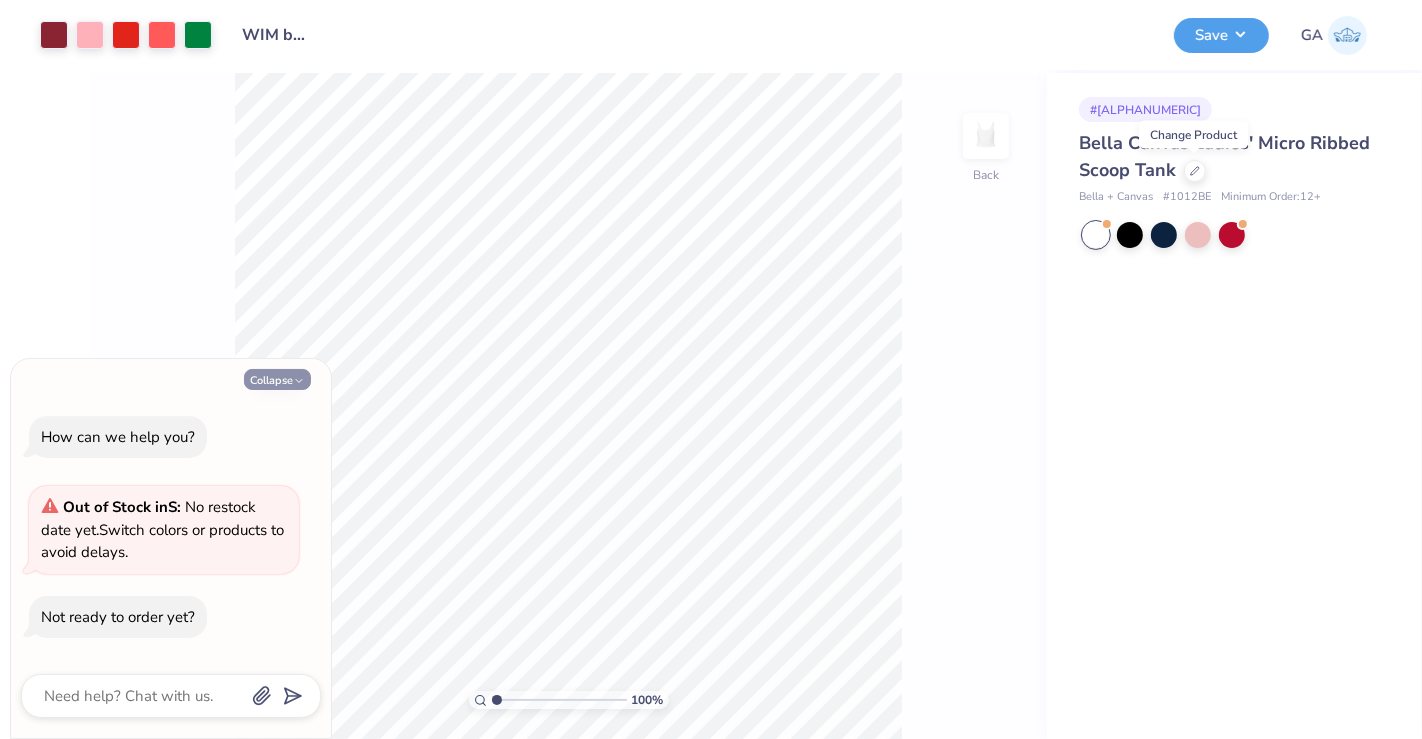 click on "Collapse" at bounding box center (277, 379) 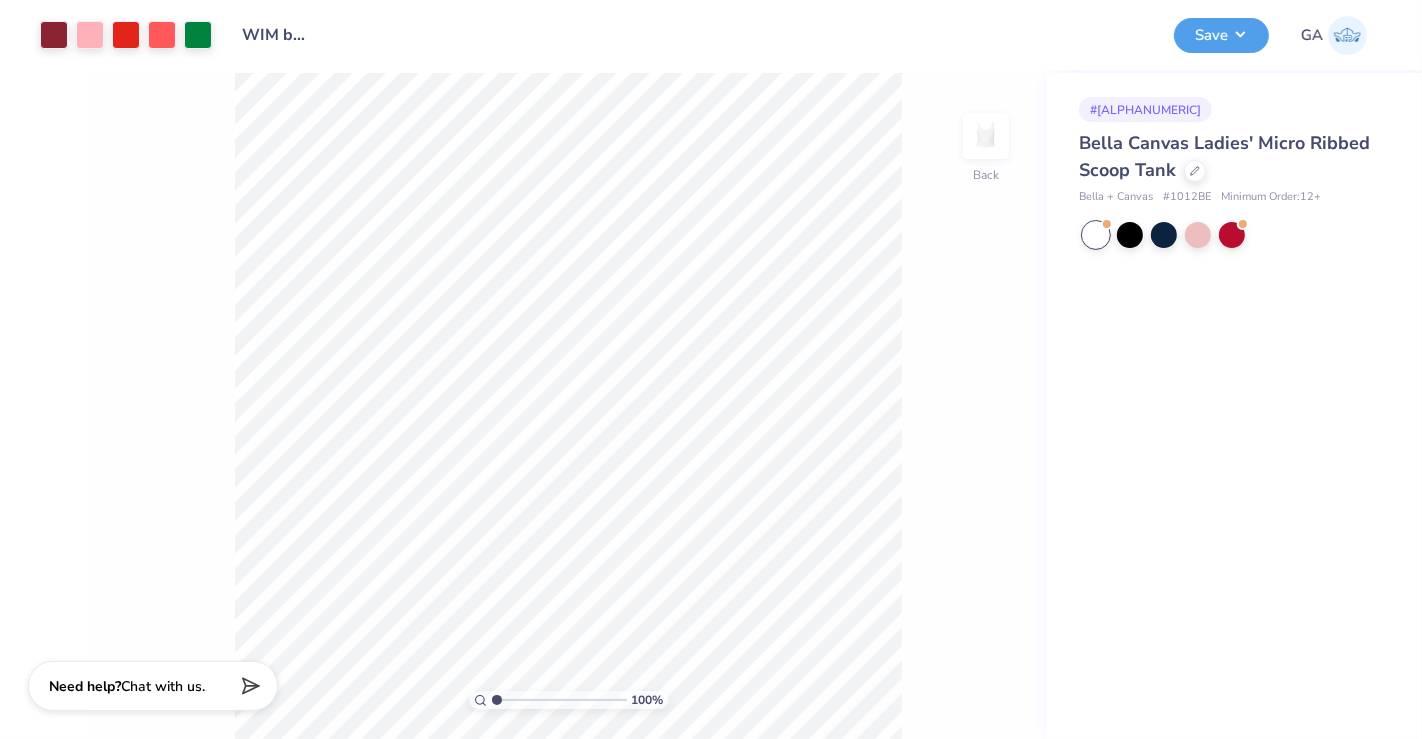 type on "x" 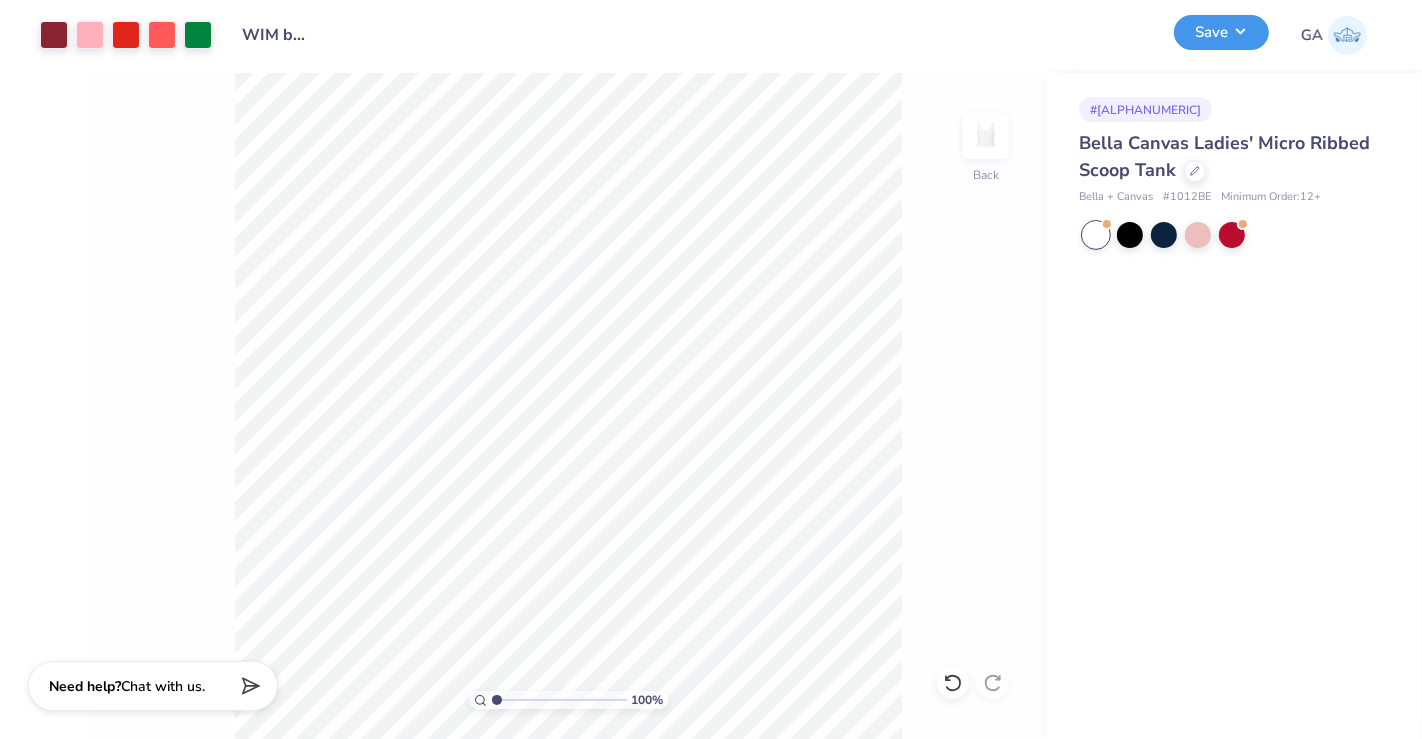 click on "Save" at bounding box center (1221, 32) 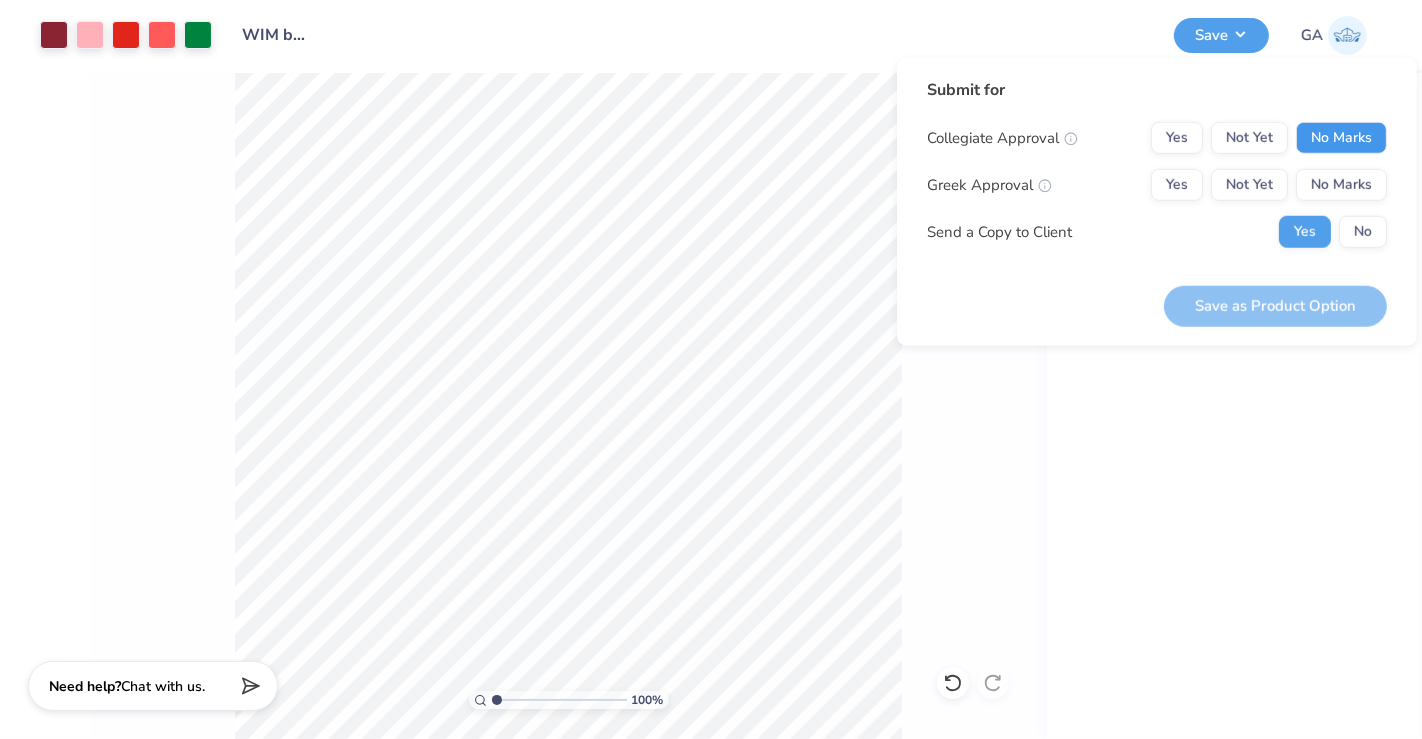 click on "No Marks" at bounding box center (1341, 138) 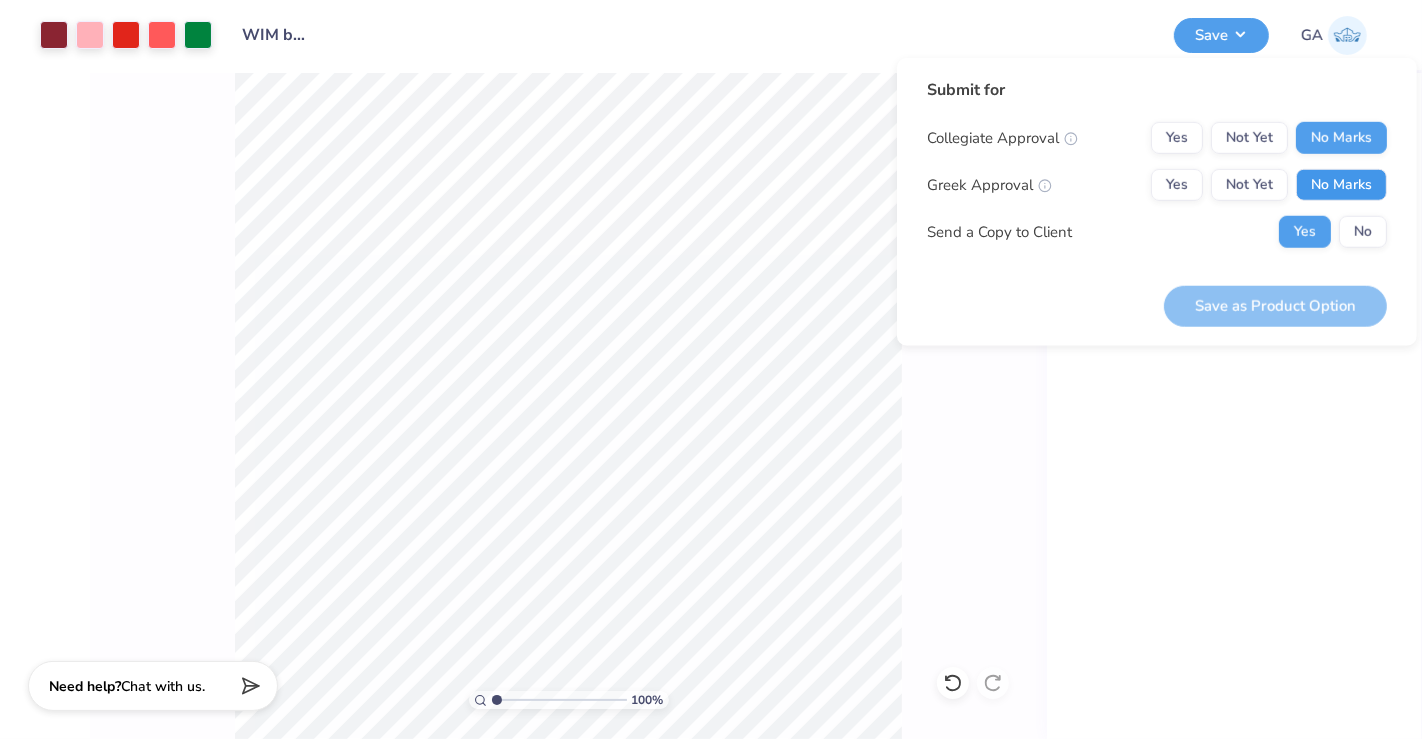 click on "No Marks" at bounding box center (1341, 185) 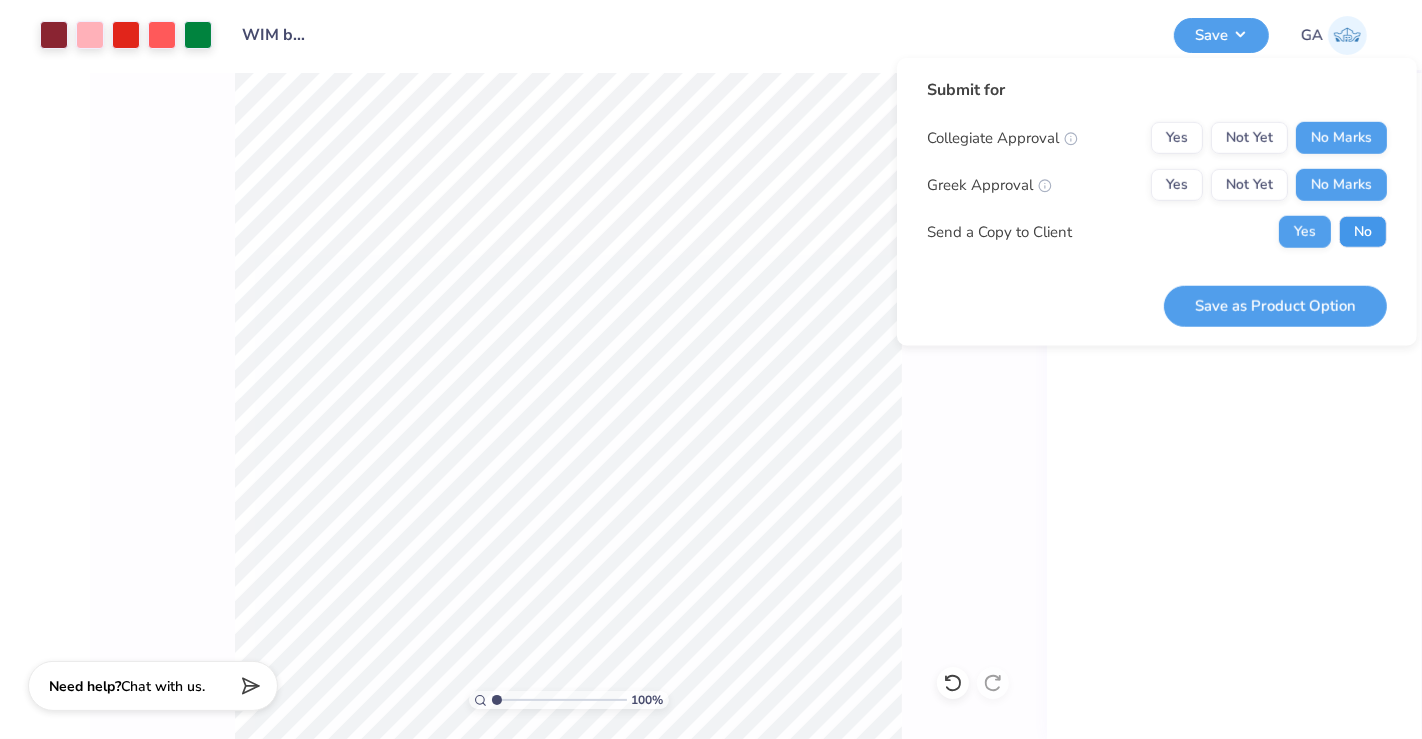 click on "No" at bounding box center (1363, 232) 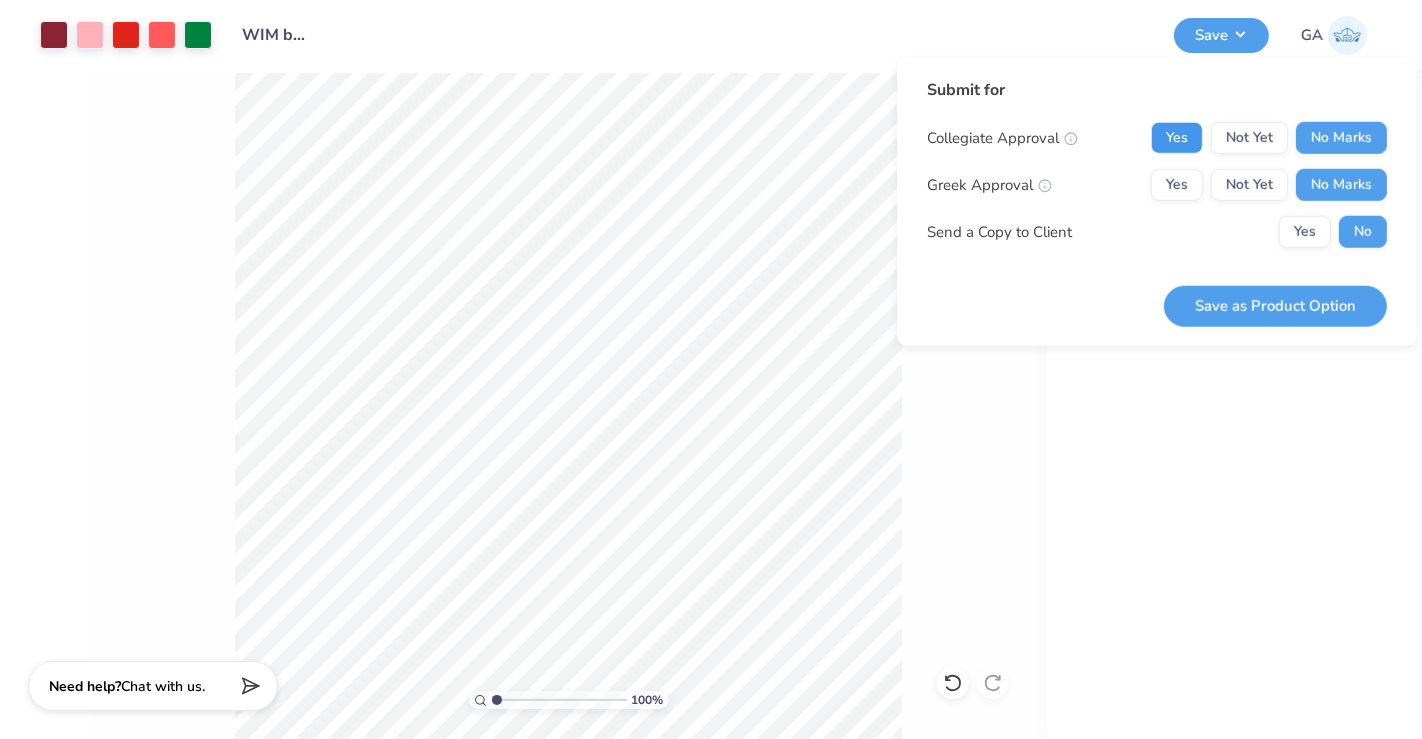 click on "Yes" at bounding box center [1177, 138] 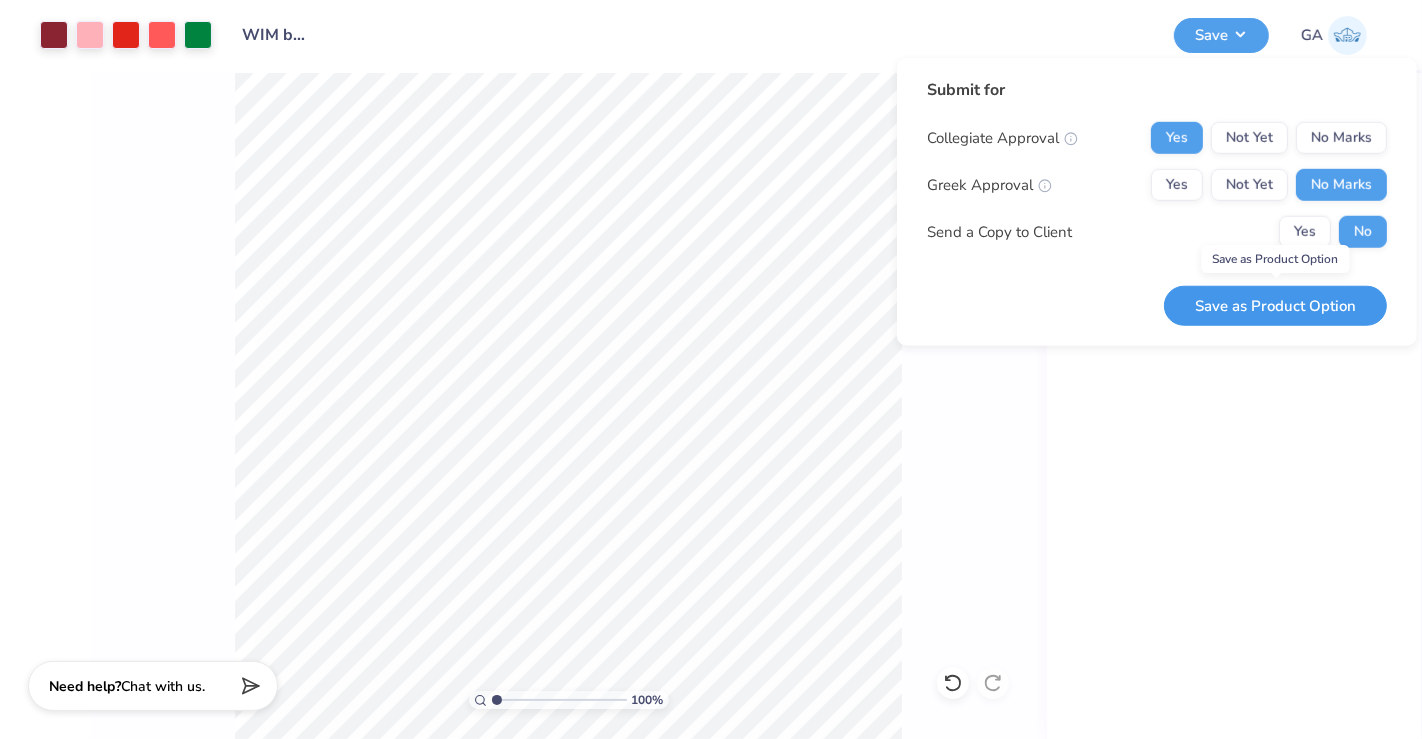 click on "Save as Product Option" at bounding box center (1275, 305) 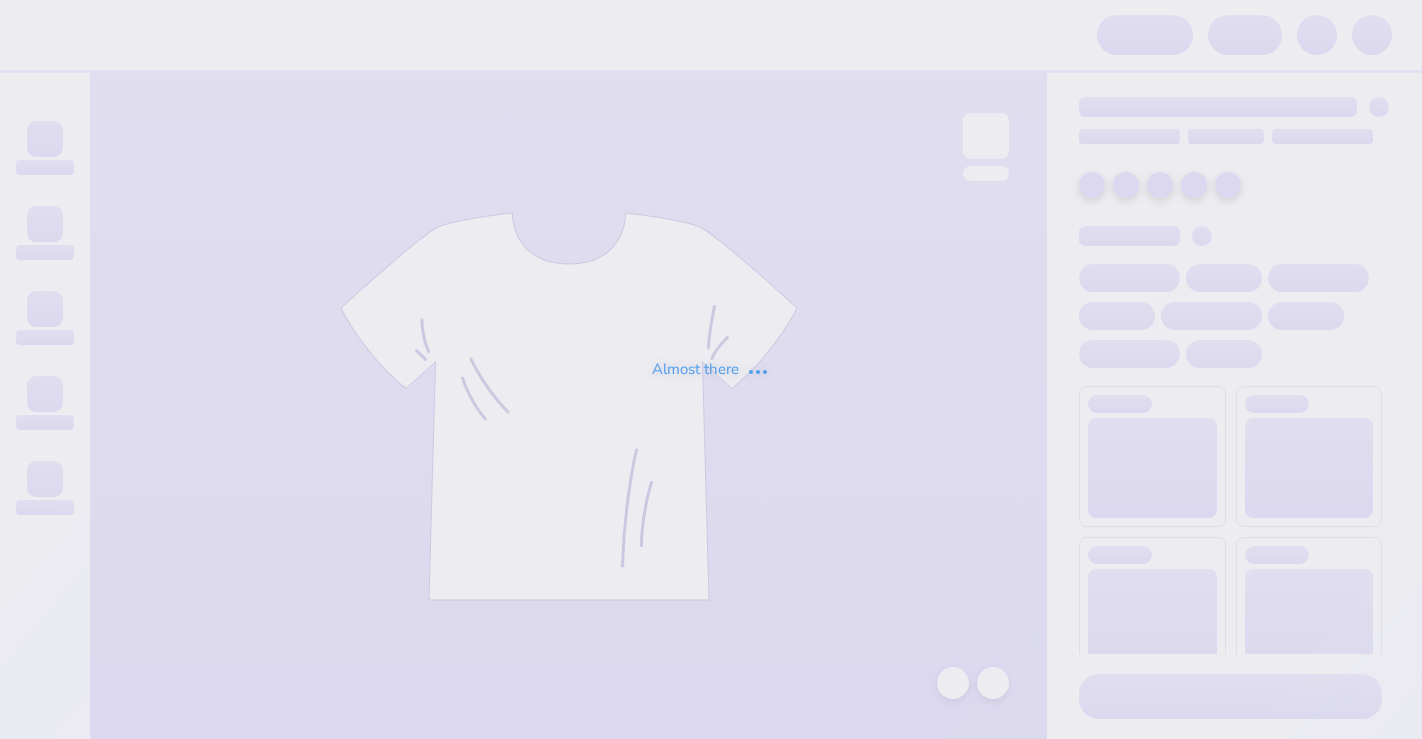 scroll, scrollTop: 0, scrollLeft: 0, axis: both 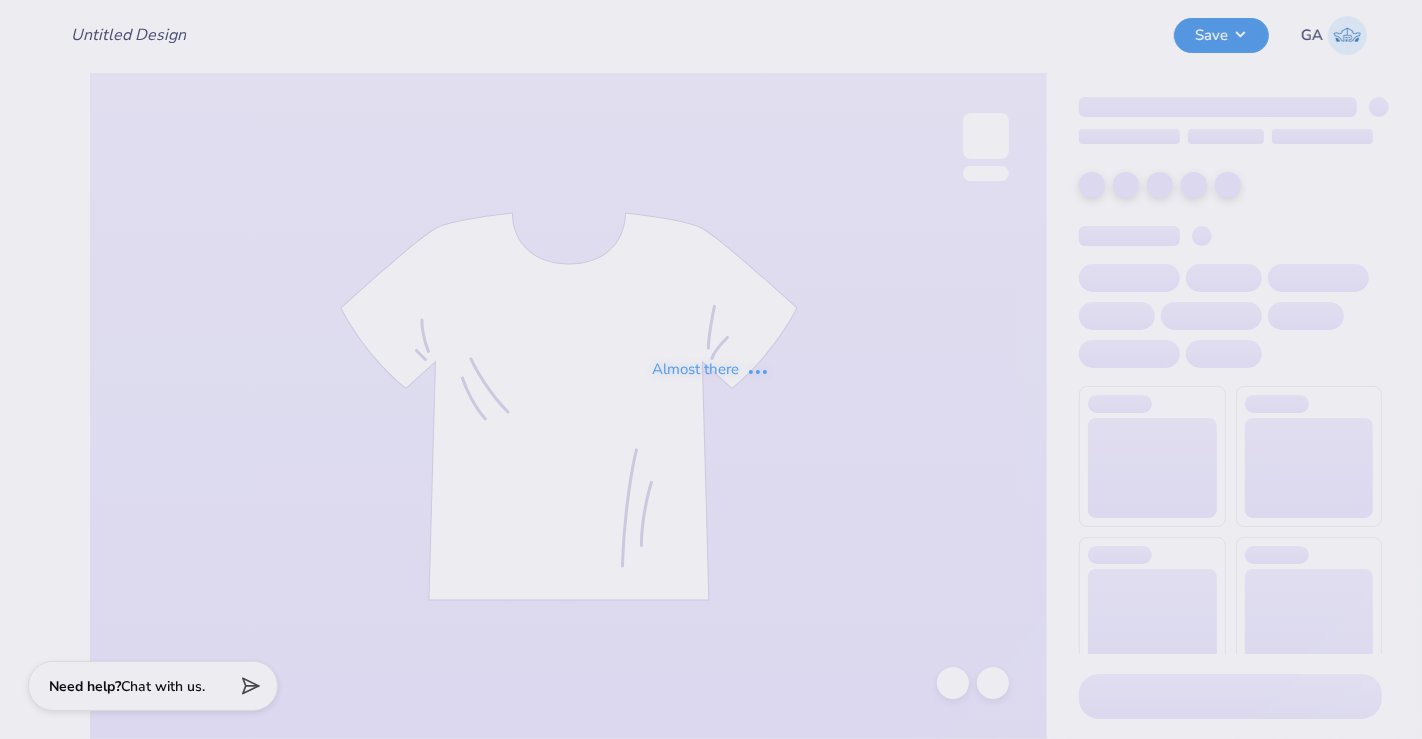type on "[PRODUCT]" 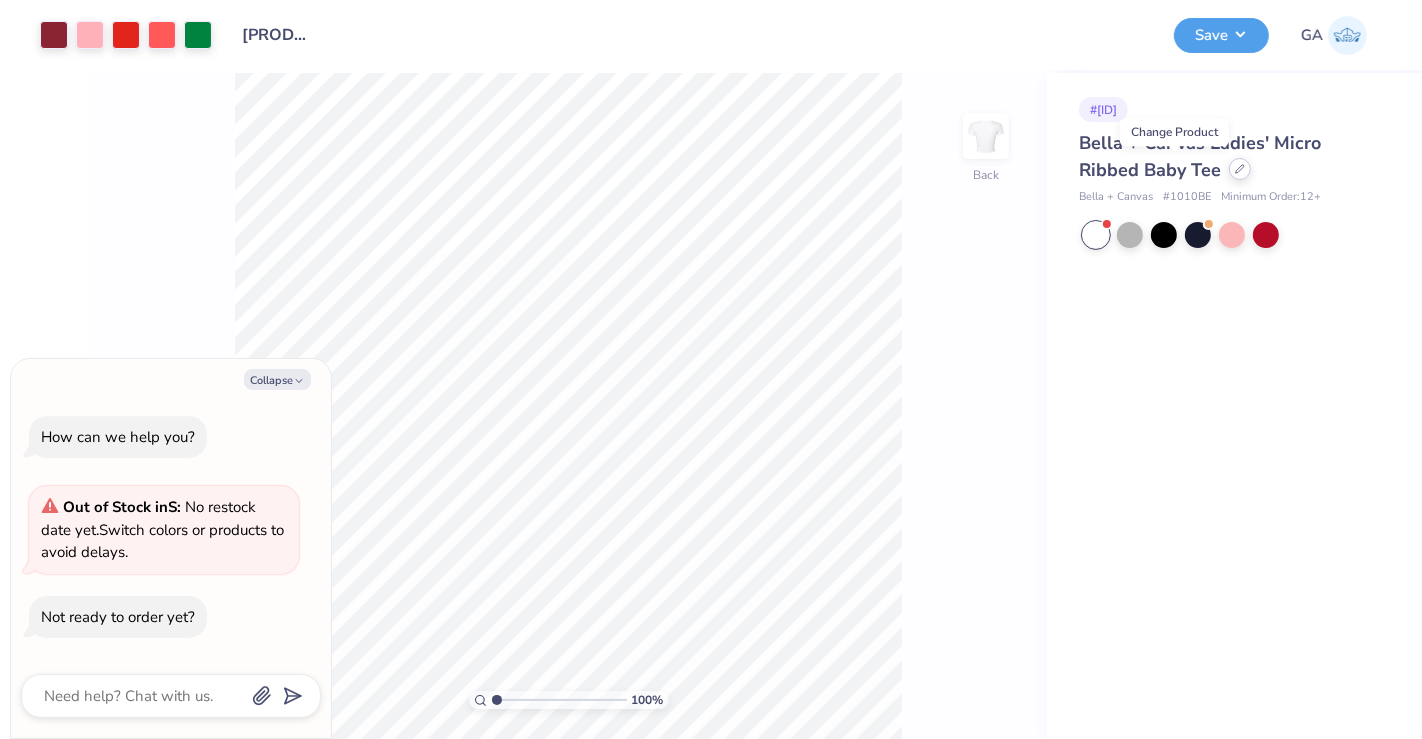 click at bounding box center (1240, 169) 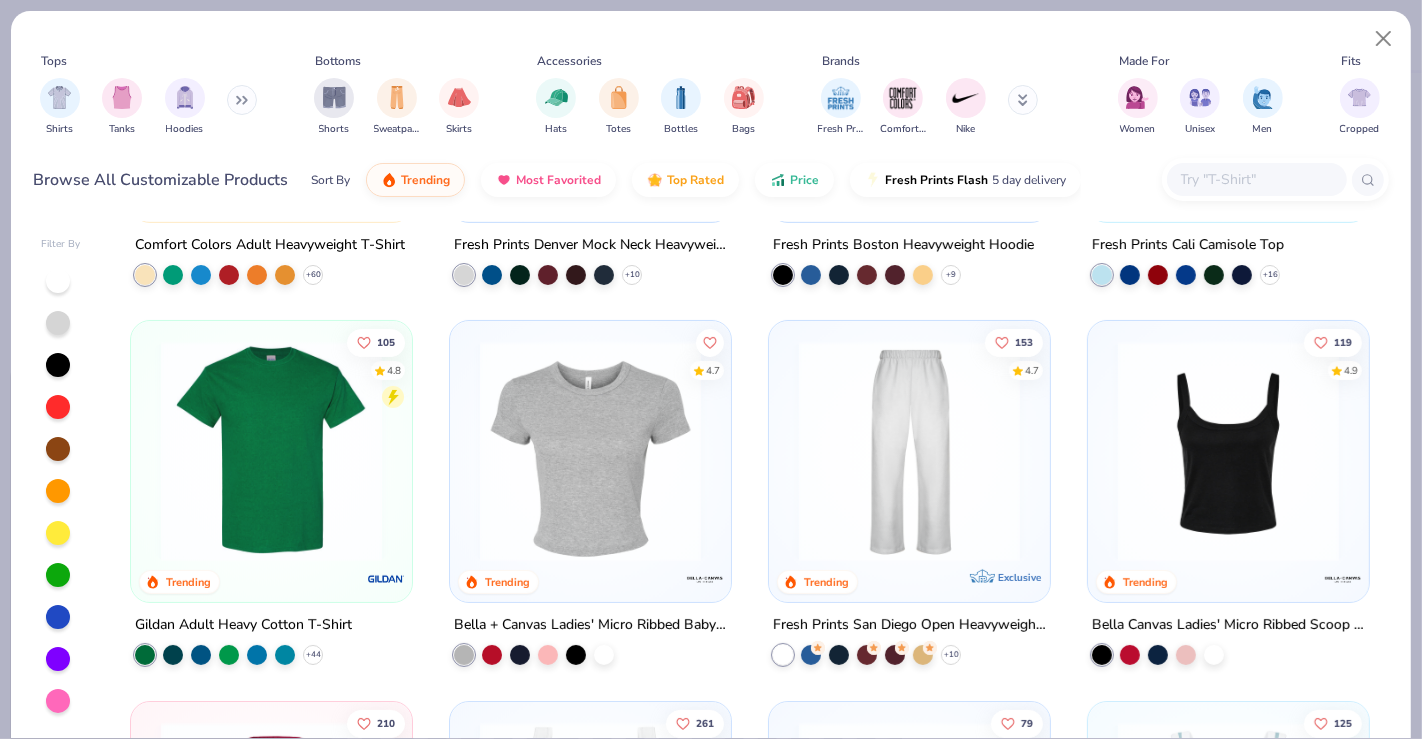 scroll, scrollTop: 545, scrollLeft: 0, axis: vertical 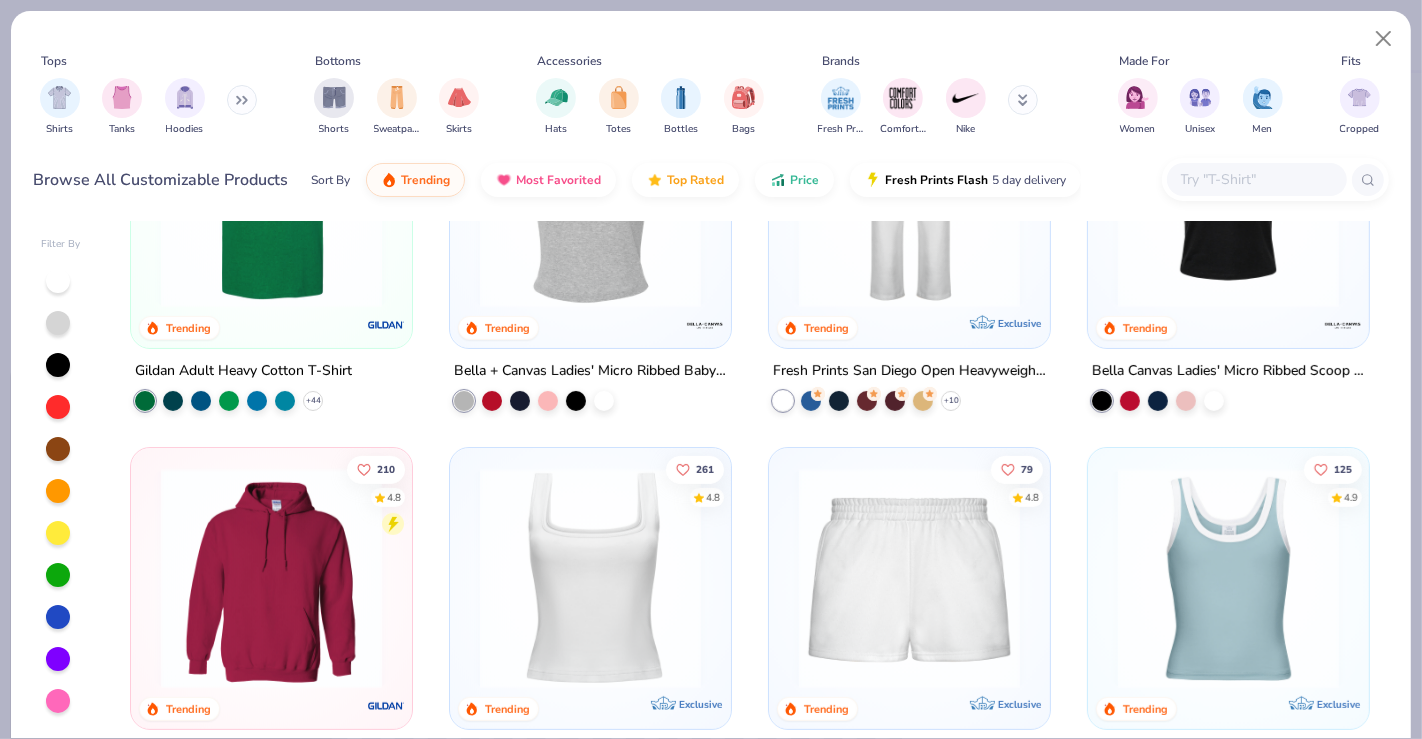 click at bounding box center [271, 202] 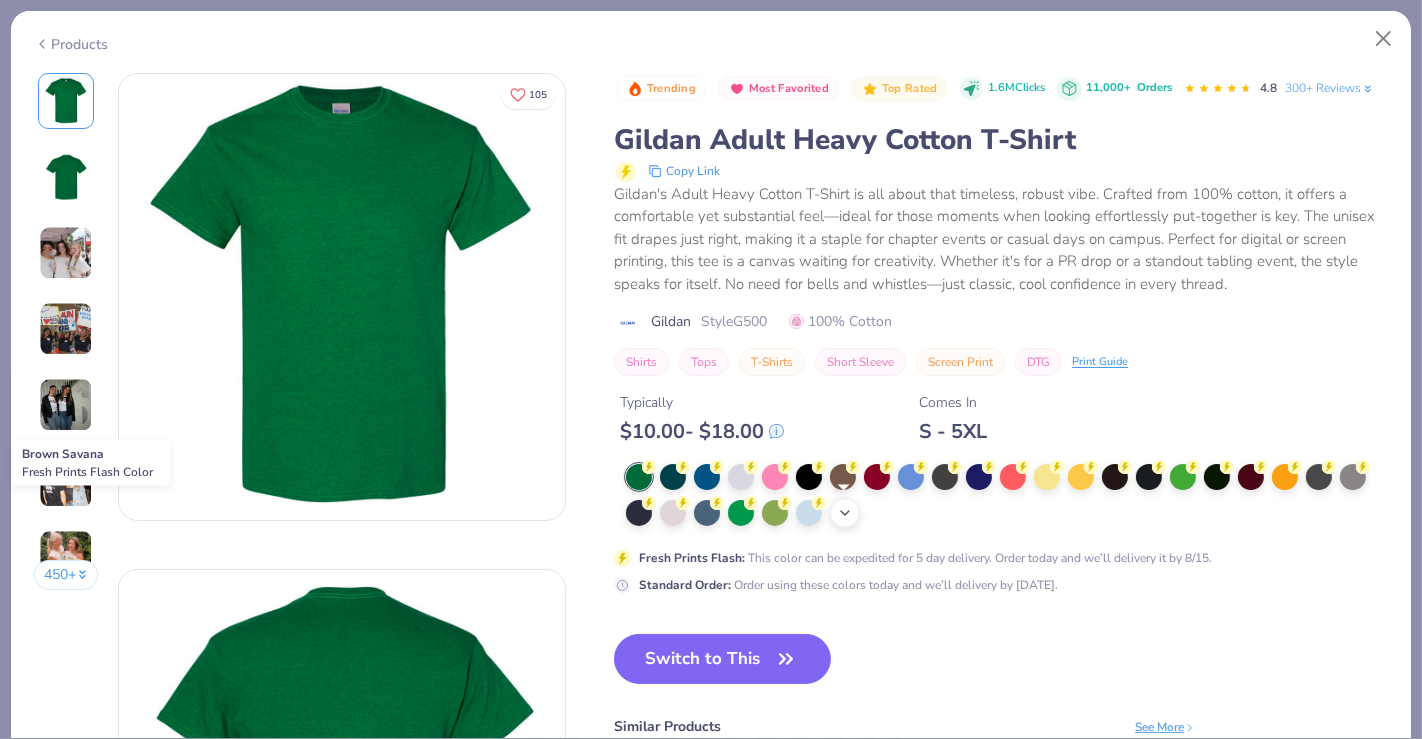 click at bounding box center [843, 477] 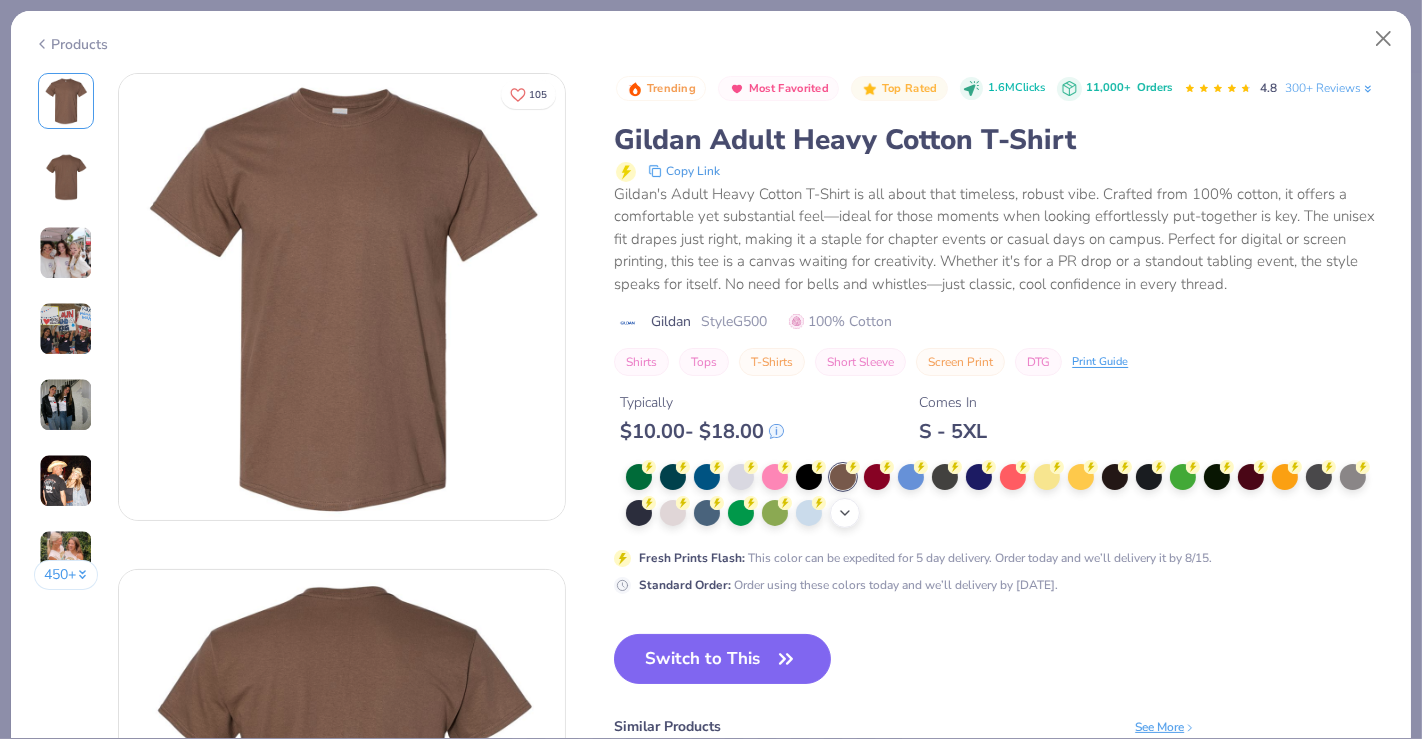 click on "+ 22" at bounding box center [845, 513] 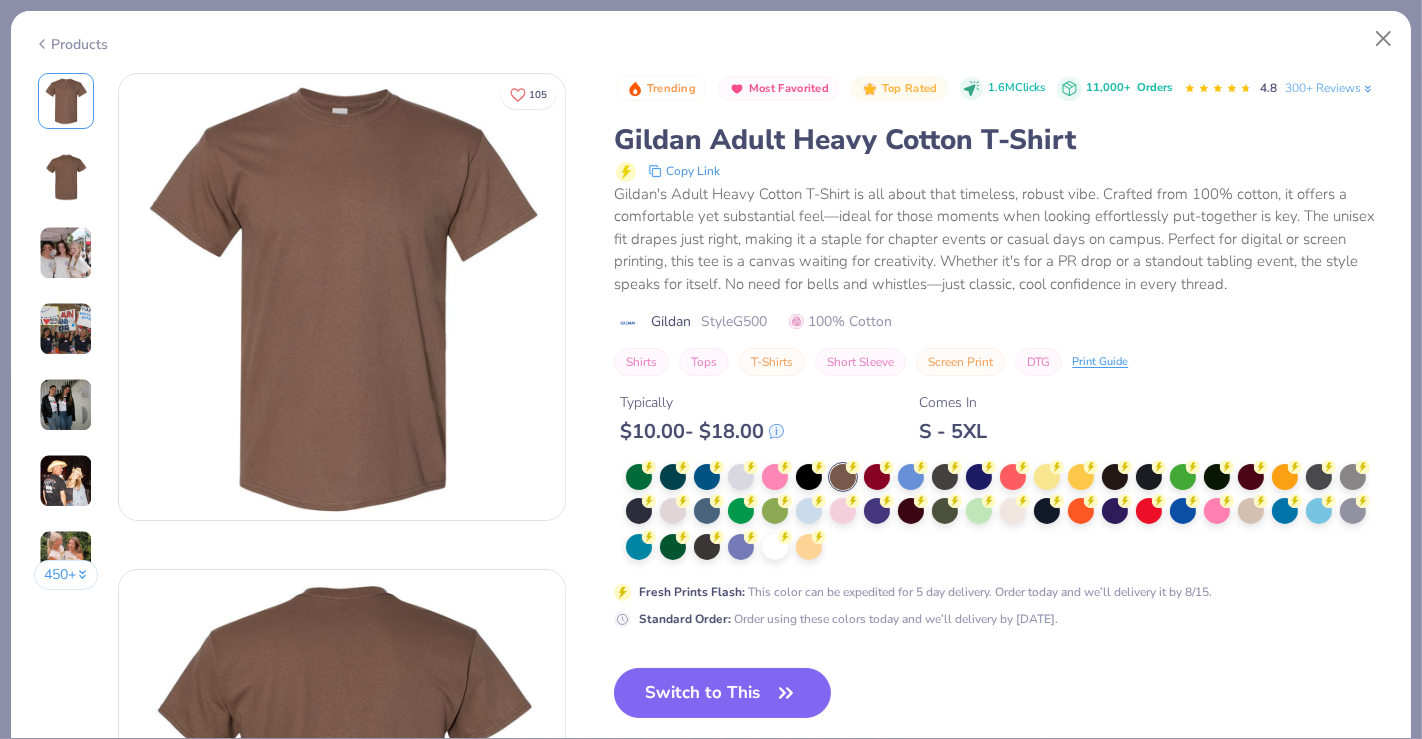 scroll, scrollTop: 157, scrollLeft: 0, axis: vertical 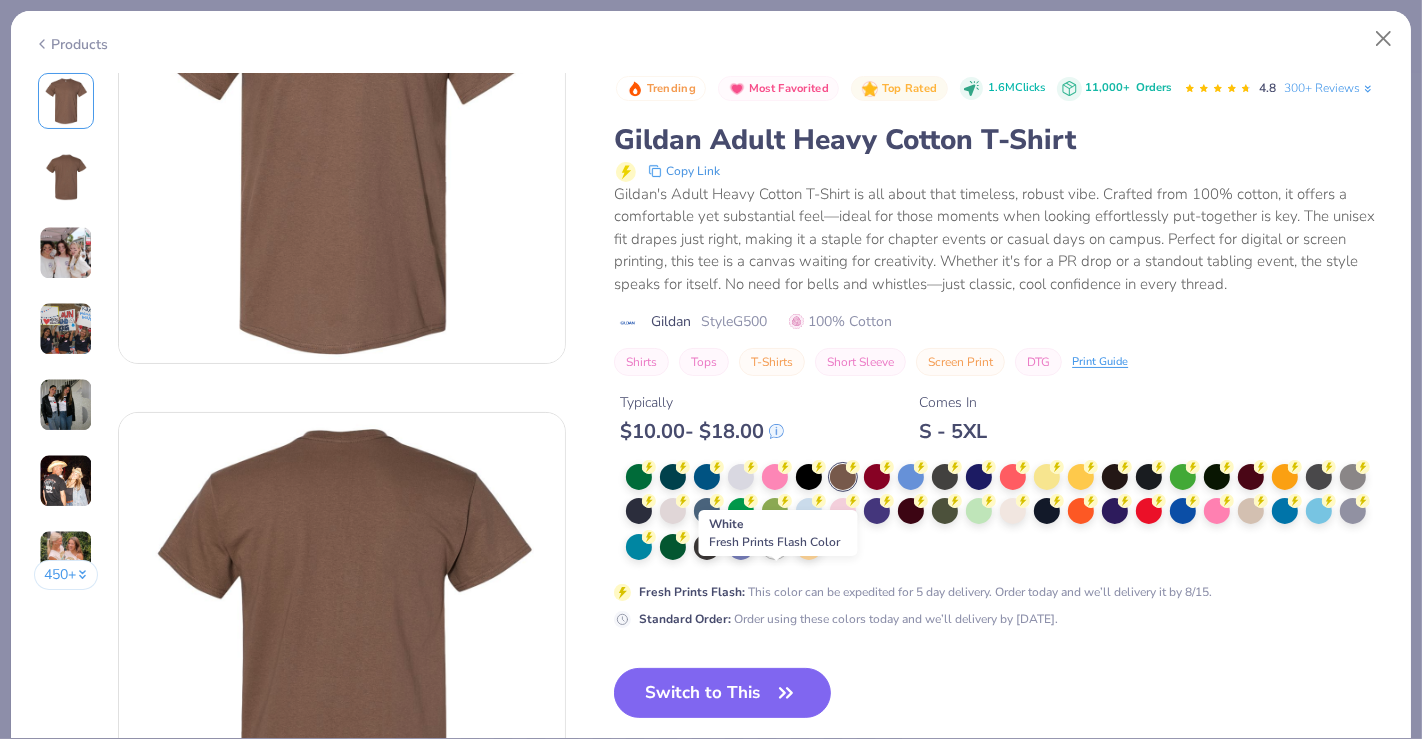 click at bounding box center [775, 545] 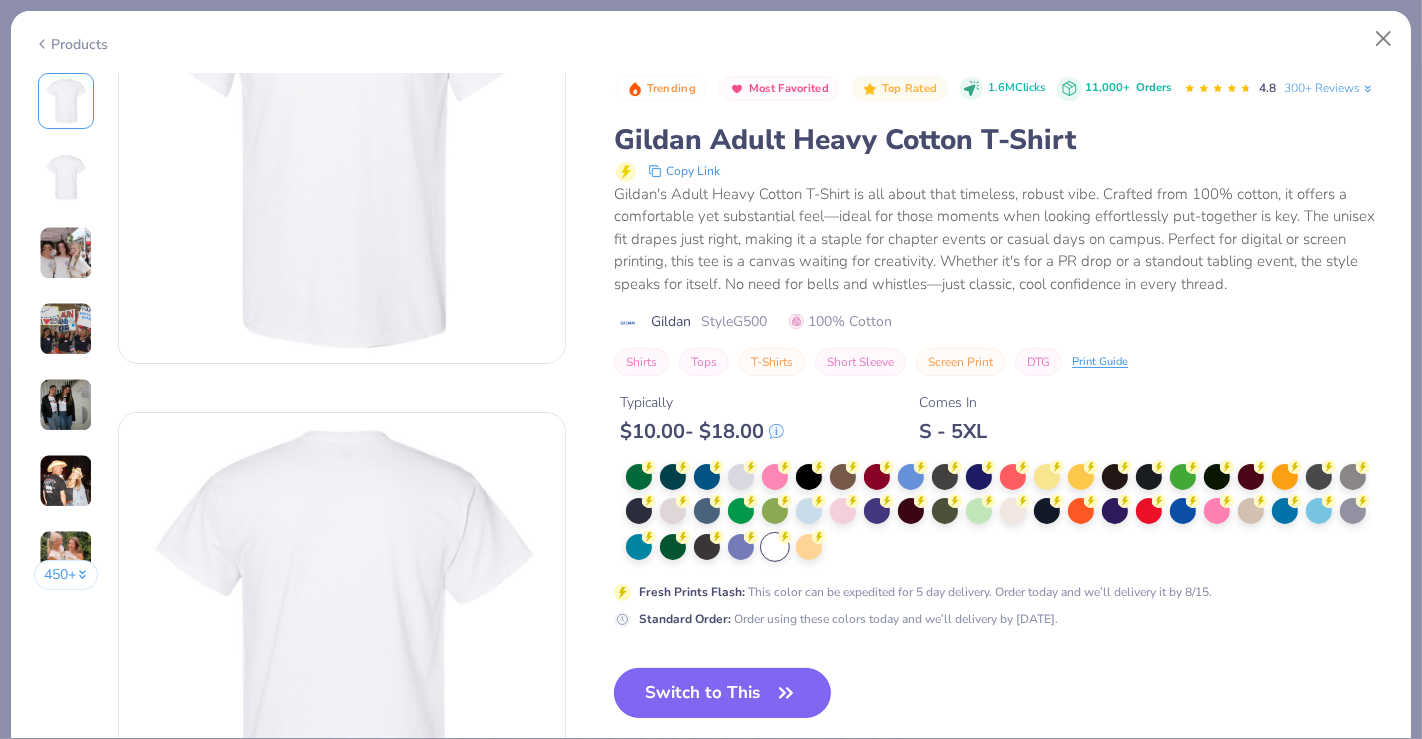click on "Switch to This" at bounding box center [722, 693] 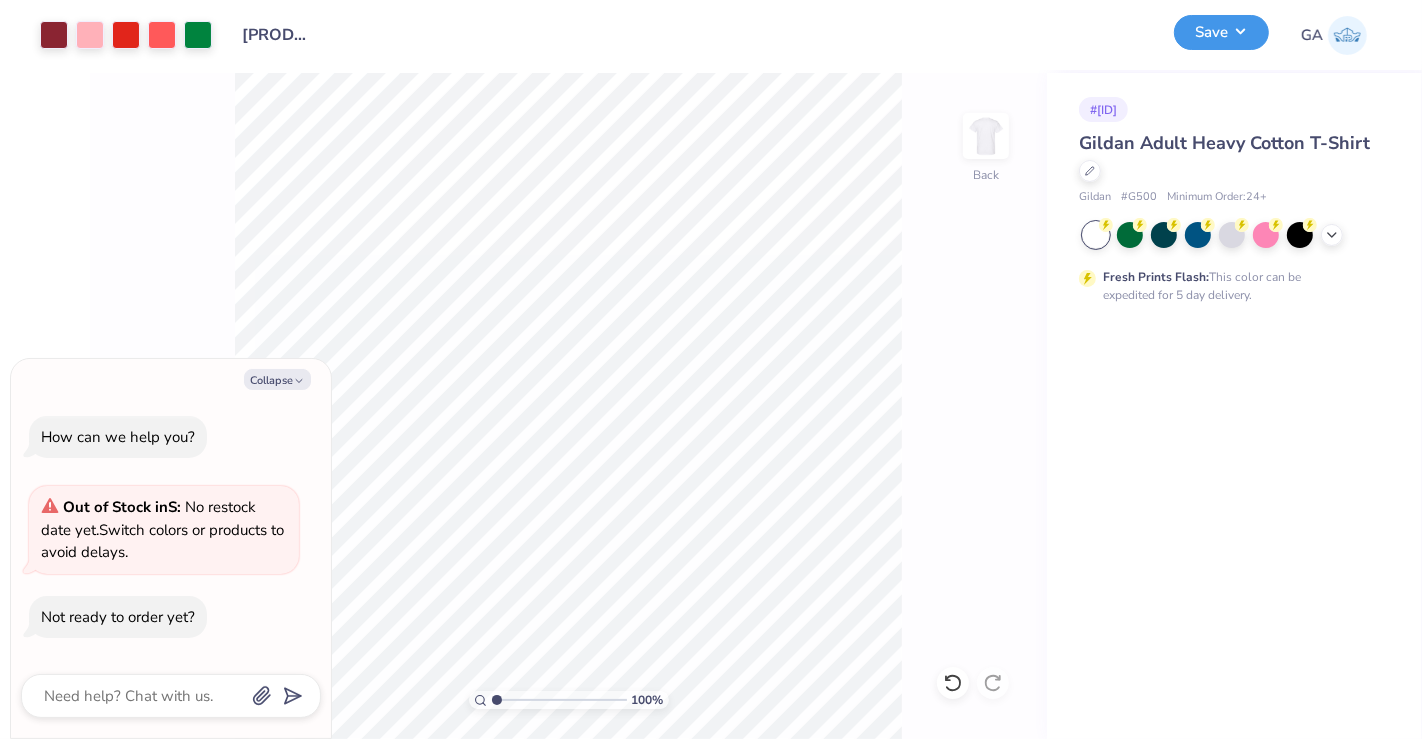 click on "Save" at bounding box center [1221, 32] 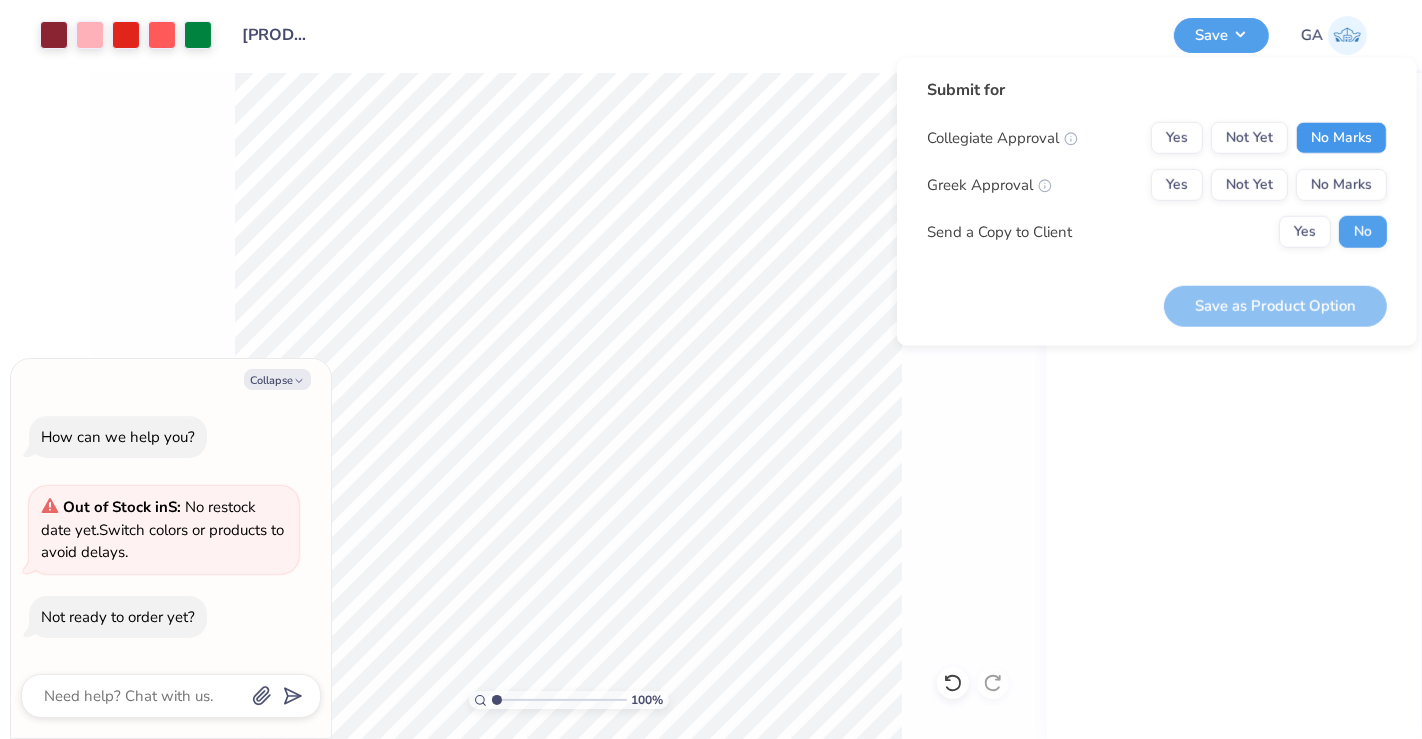 click on "No Marks" at bounding box center (1341, 138) 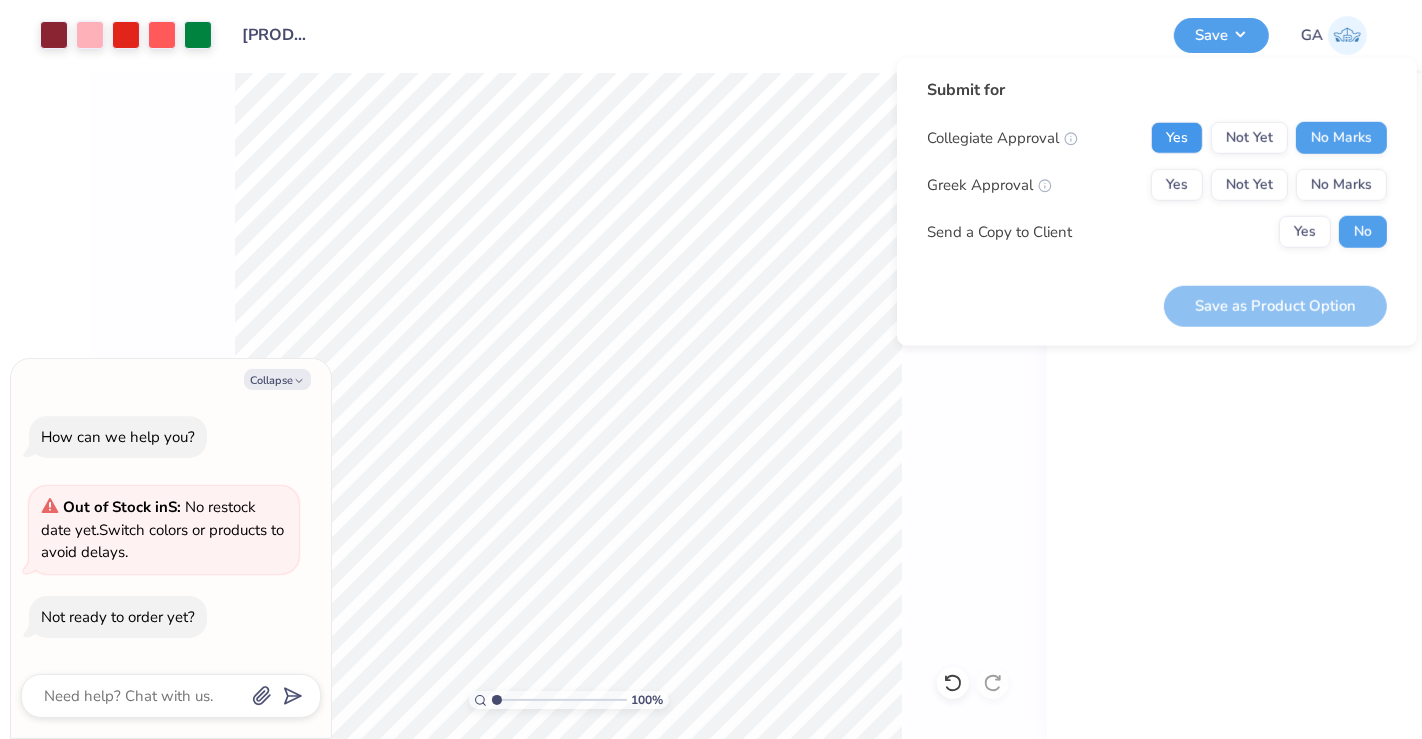 click on "Yes" at bounding box center [1177, 138] 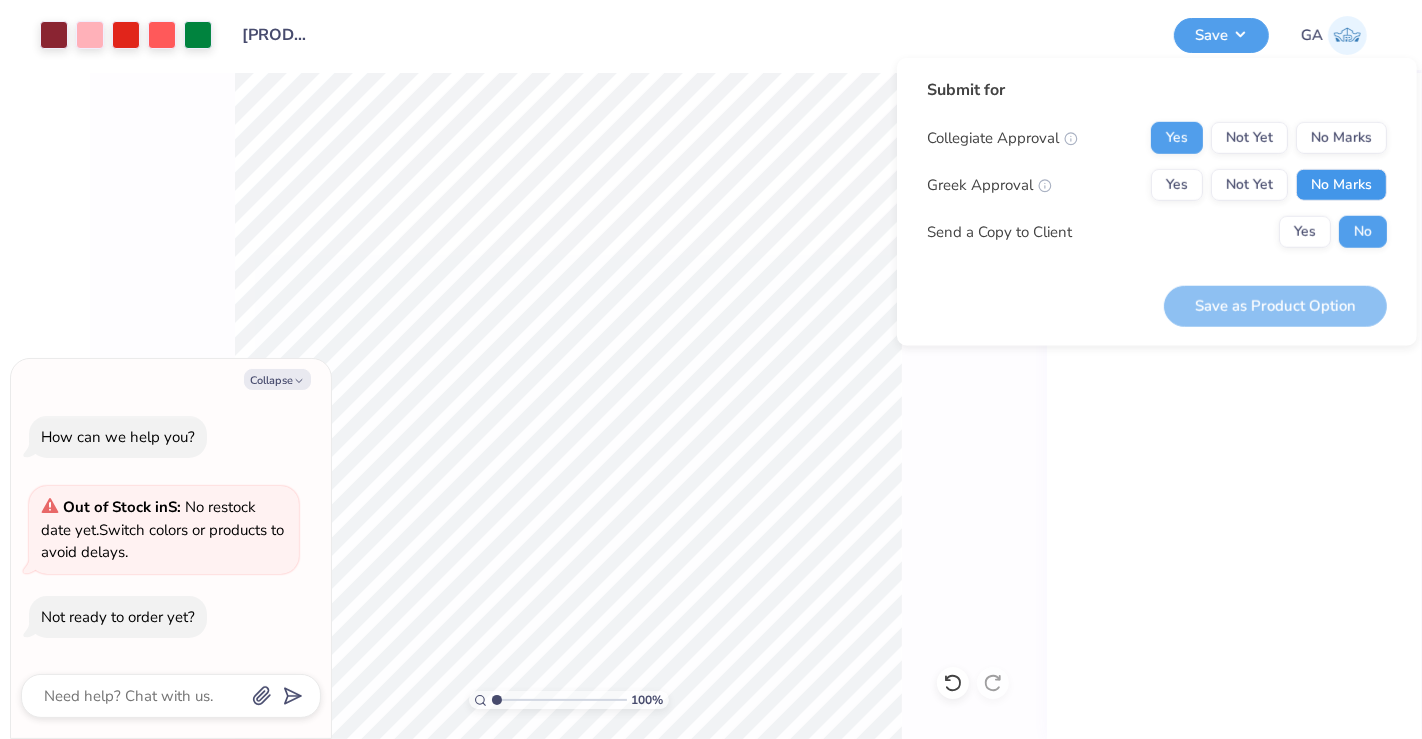 click on "No Marks" at bounding box center [1341, 185] 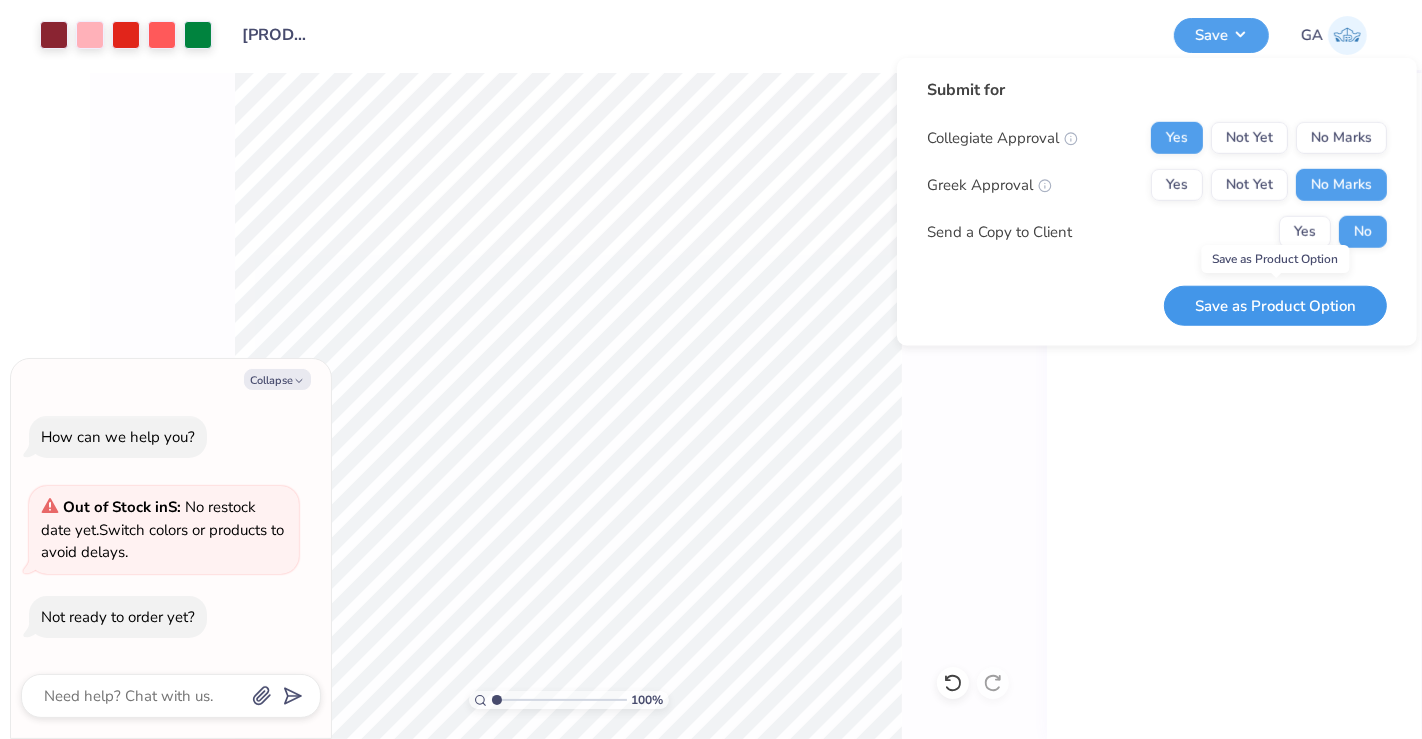 click on "Save as Product Option" at bounding box center [1275, 305] 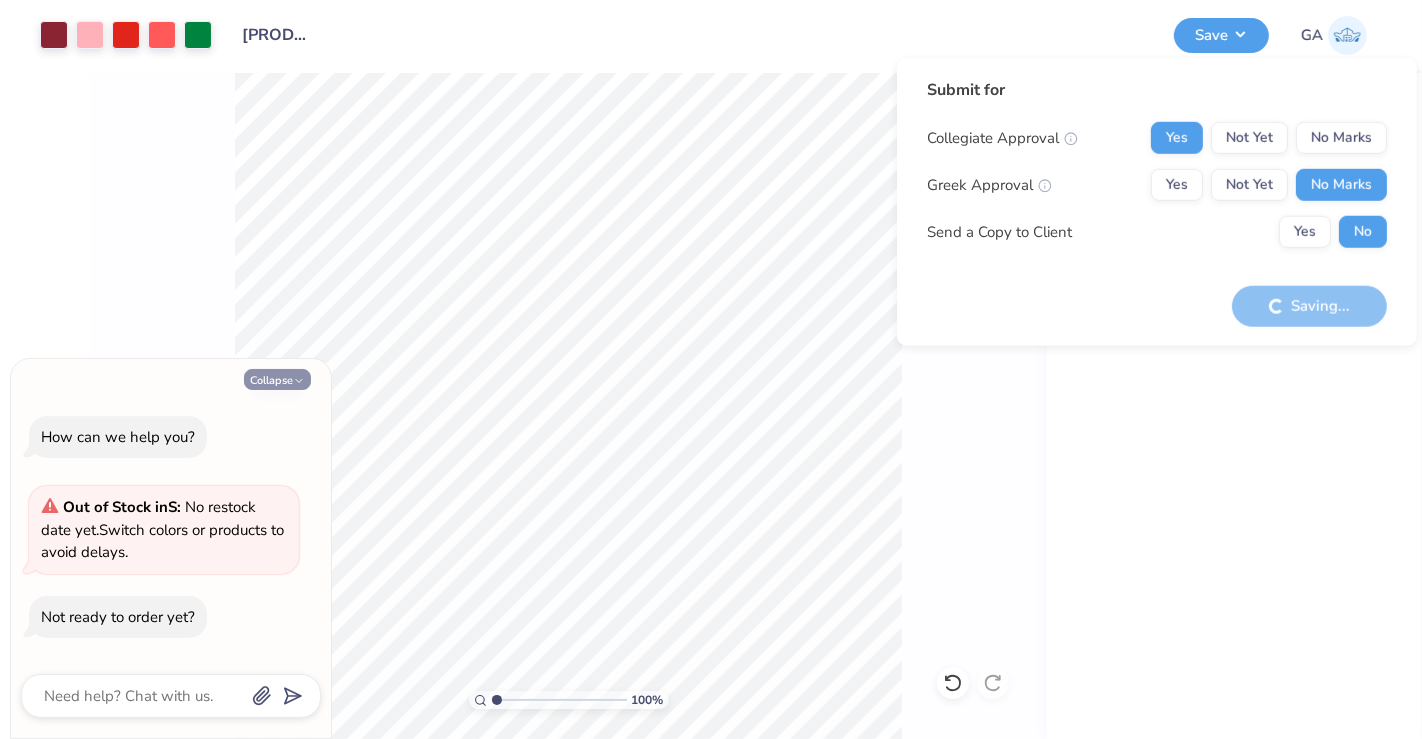 click on "Collapse" at bounding box center (277, 379) 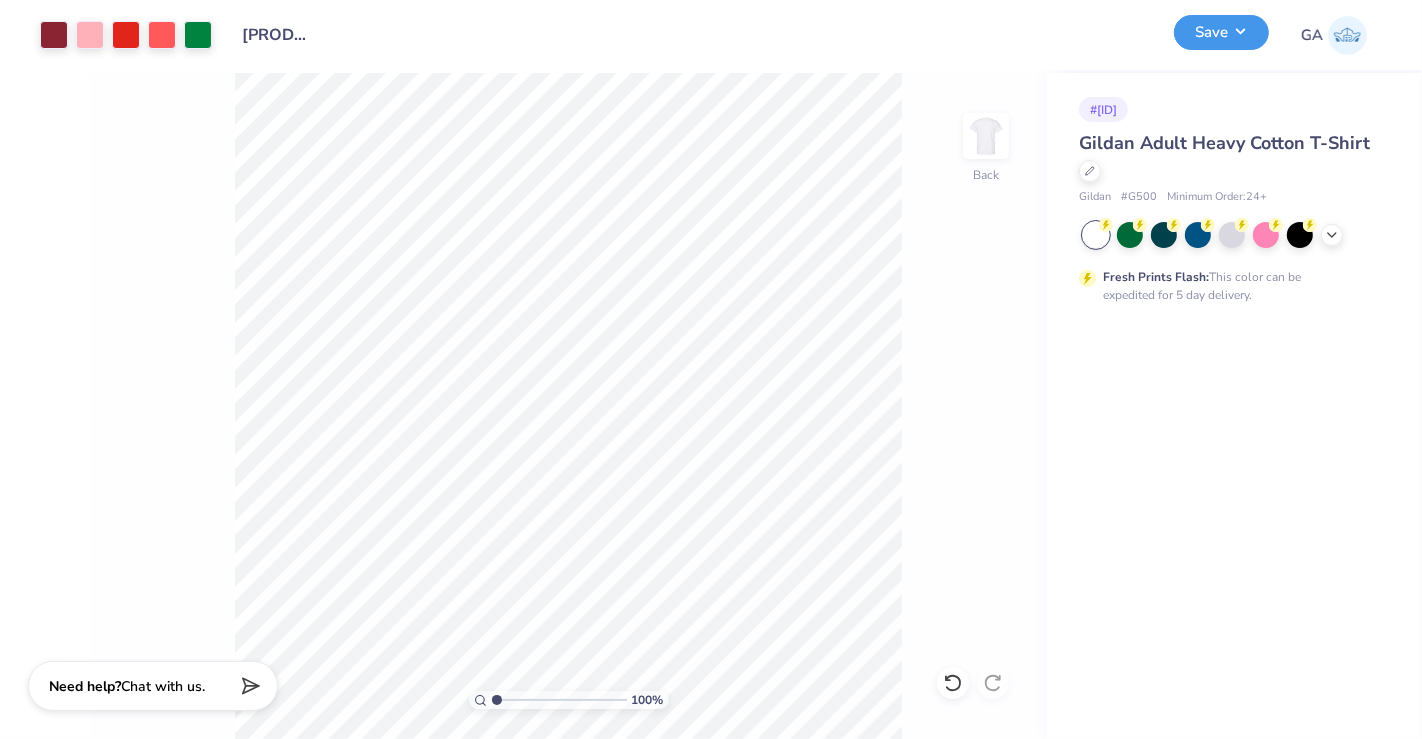 click on "Save" at bounding box center (1221, 32) 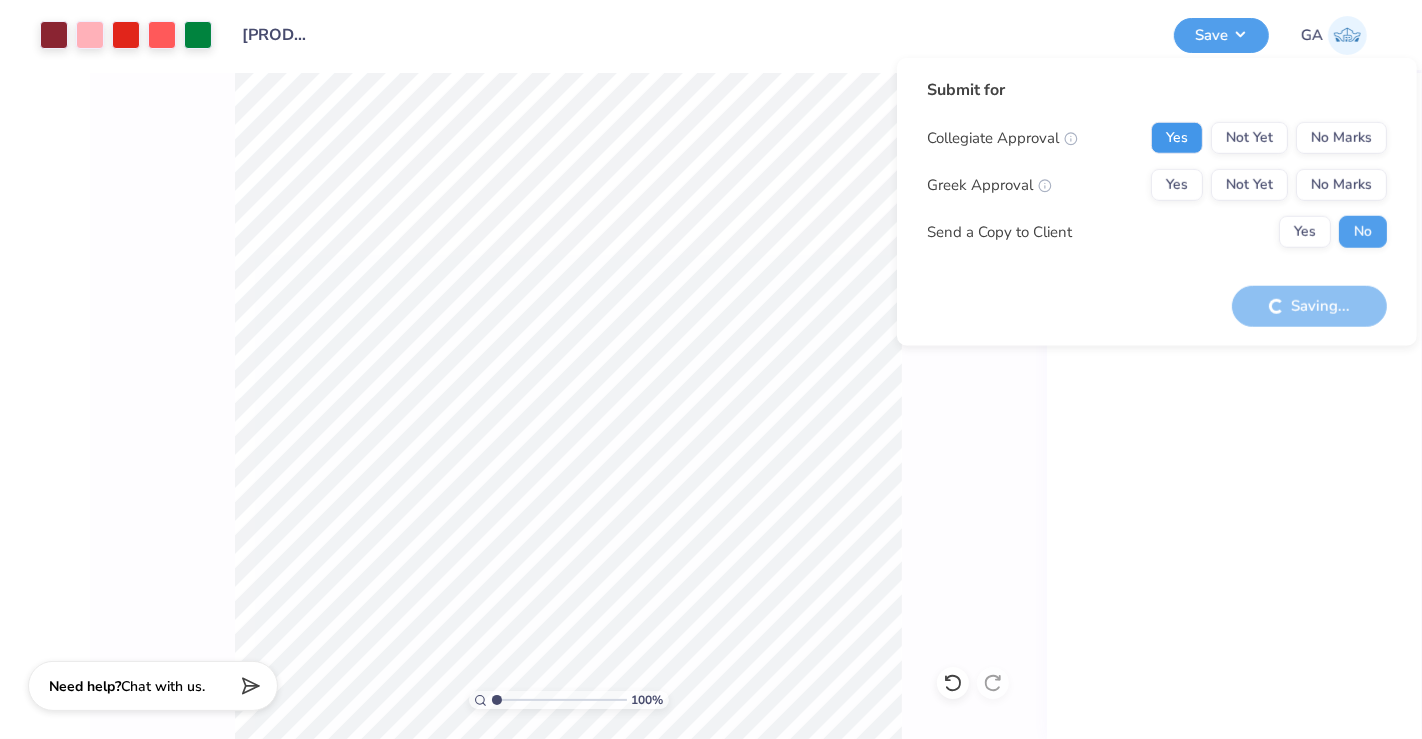 click on "Yes" at bounding box center [1177, 138] 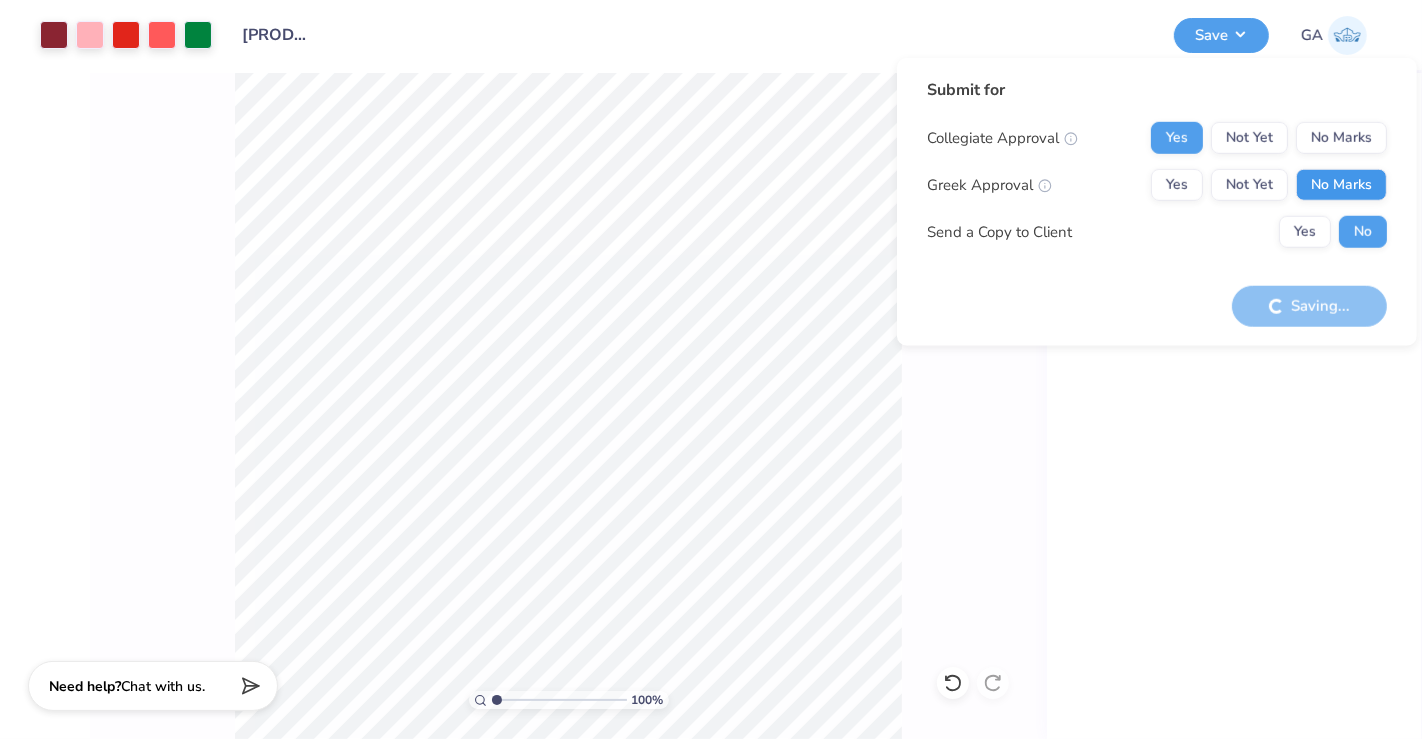 click on "No Marks" at bounding box center [1341, 185] 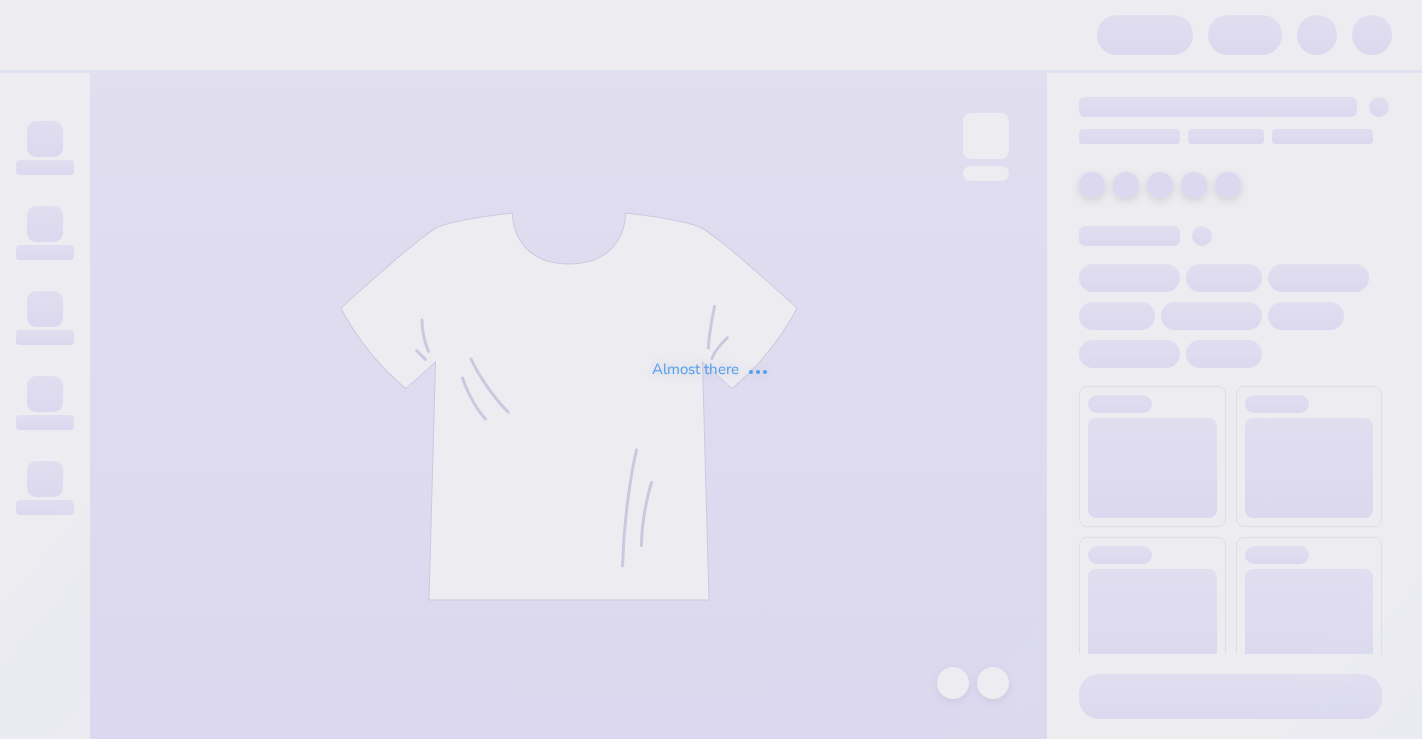 scroll, scrollTop: 0, scrollLeft: 0, axis: both 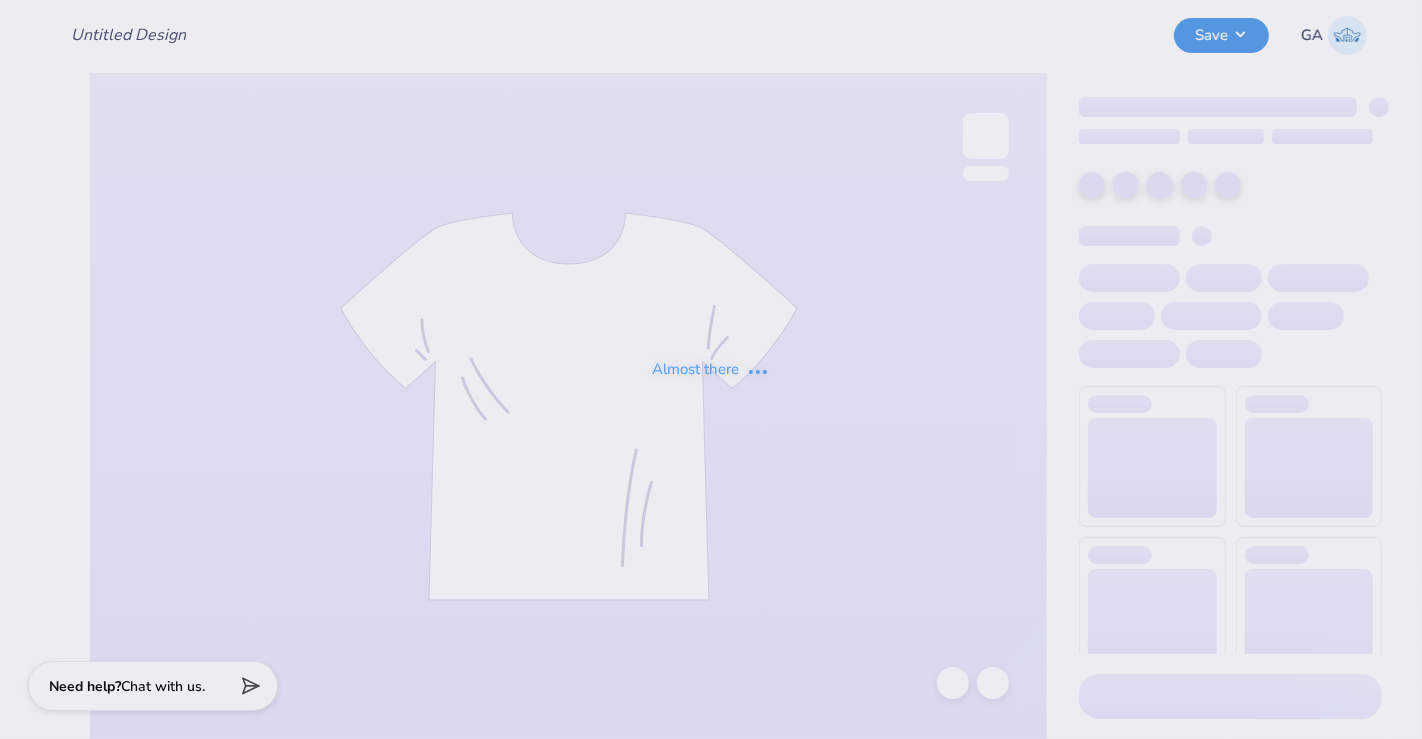 type on "WIM Berry tee shirt" 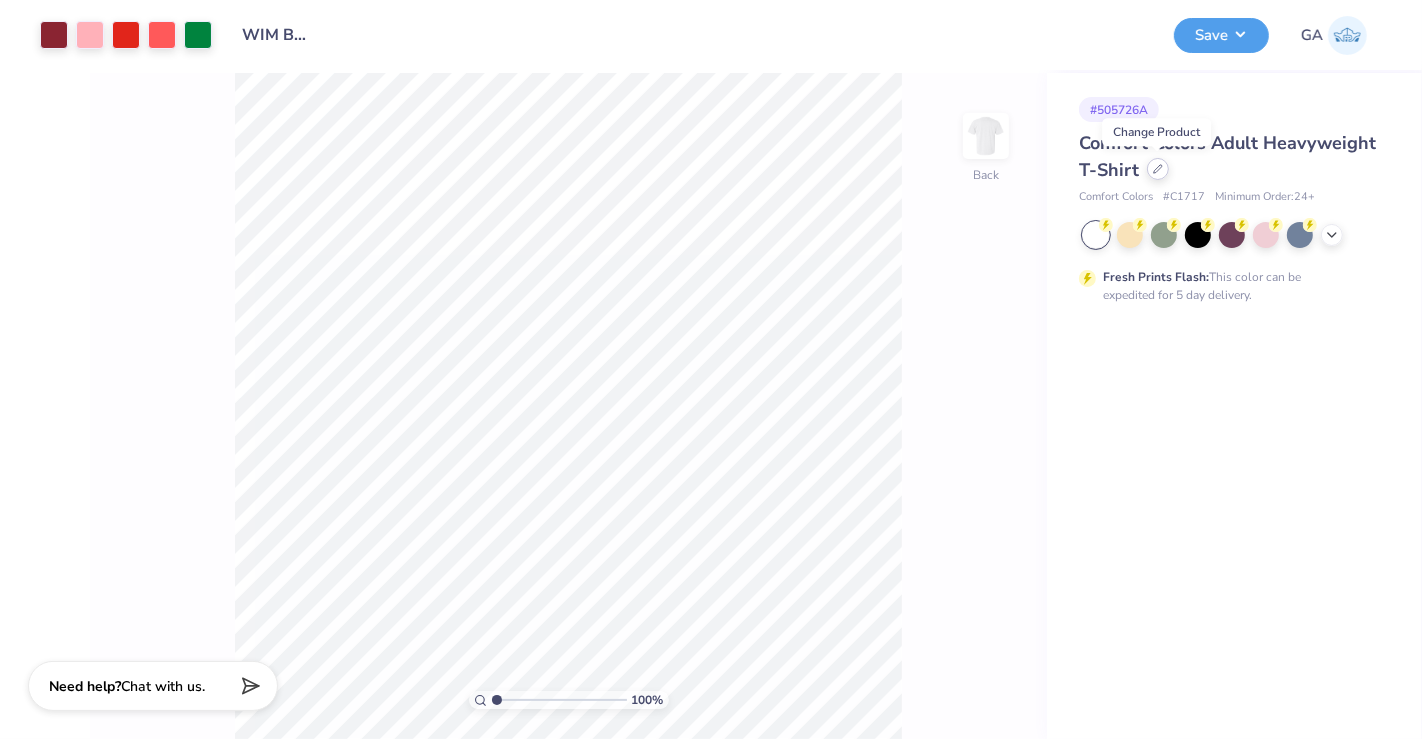 click 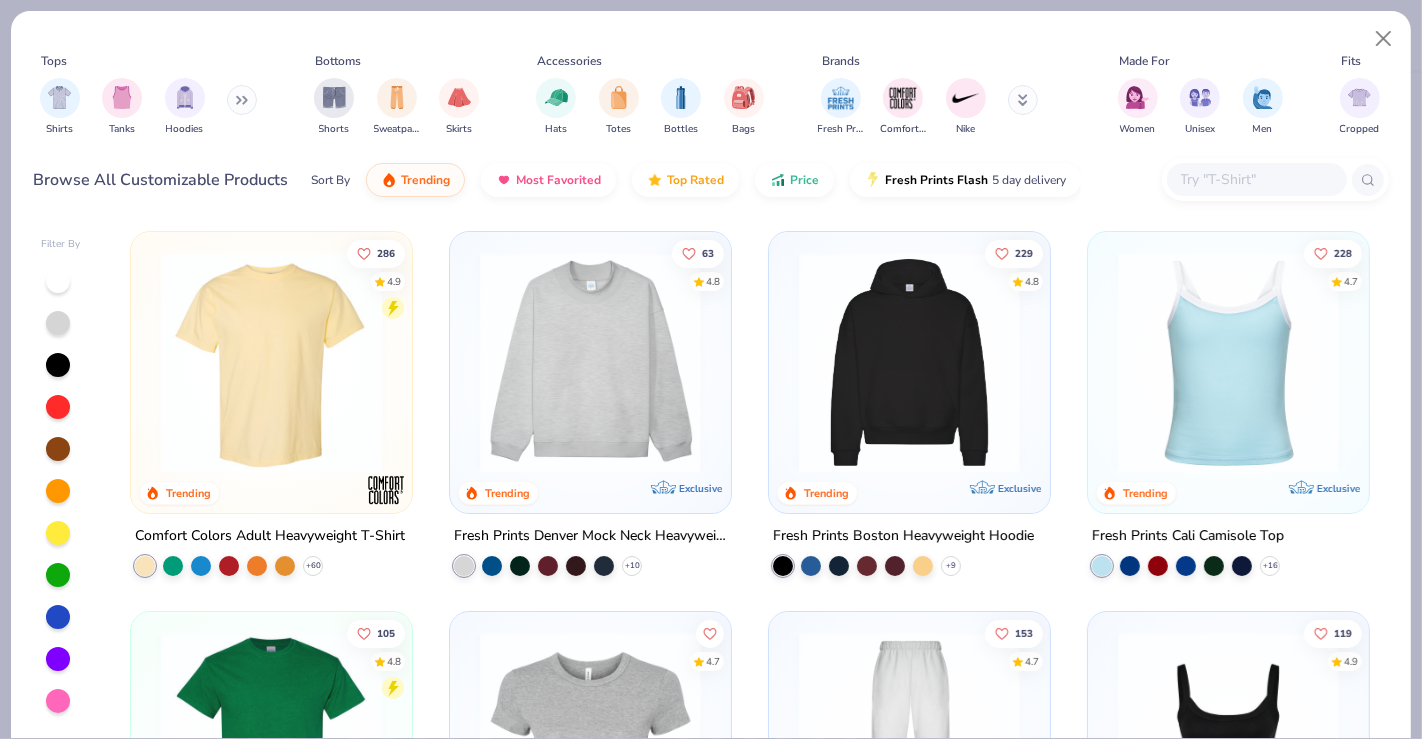 click at bounding box center (1257, 179) 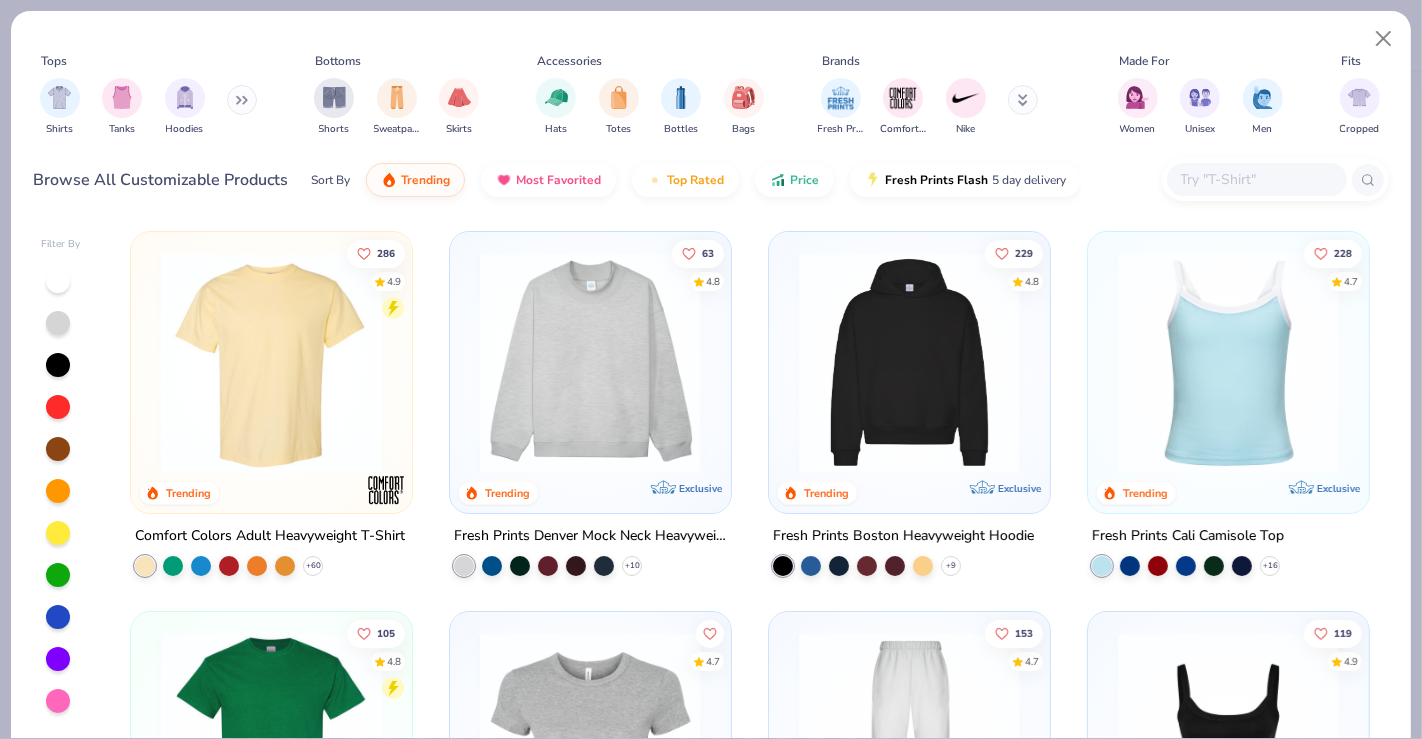 click at bounding box center (1228, 742) 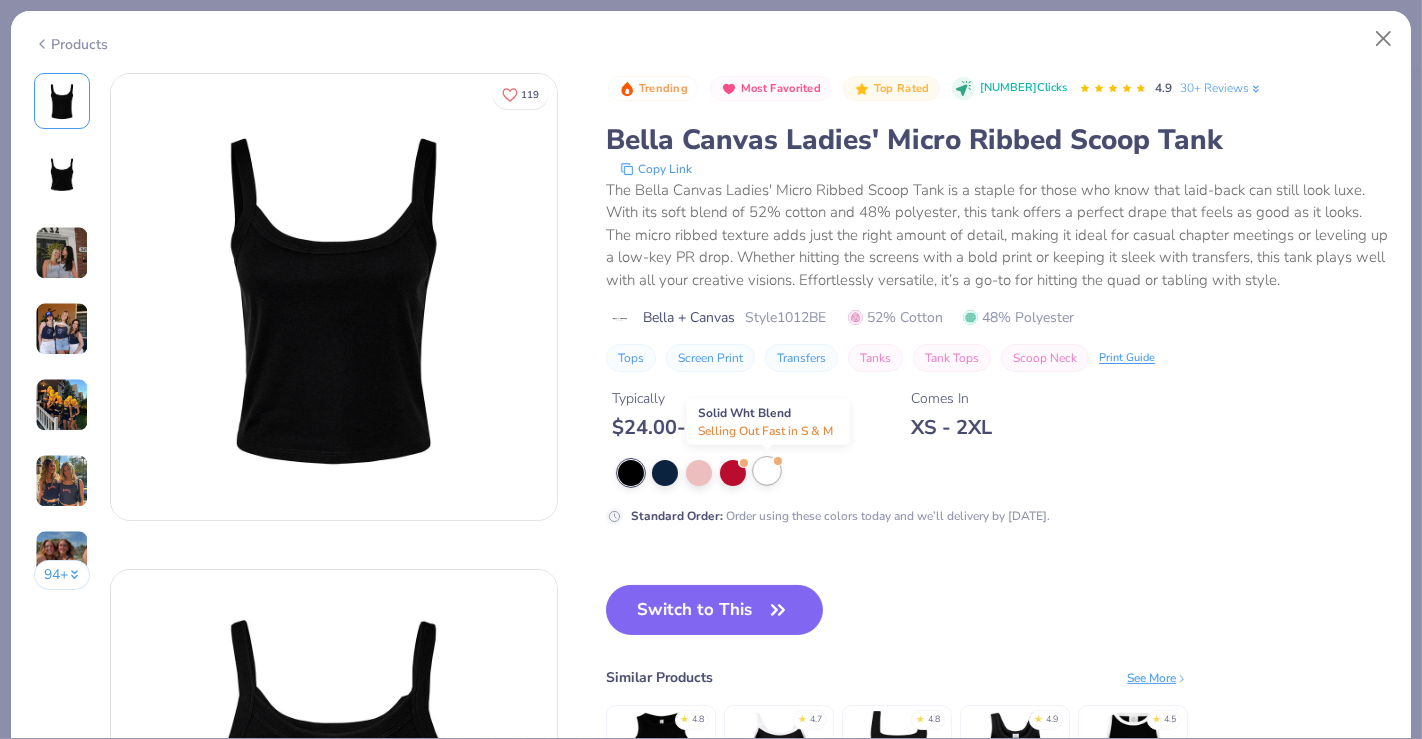 click at bounding box center (767, 471) 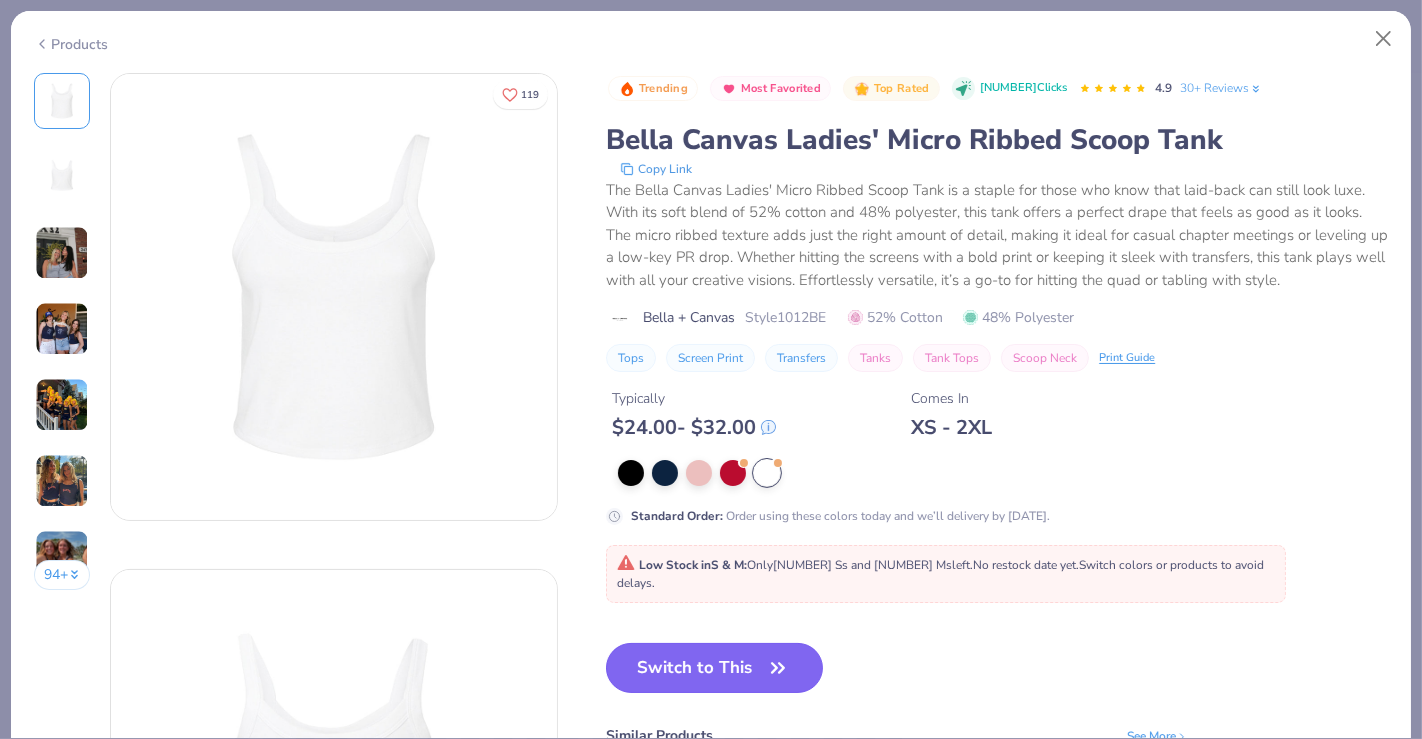click on "Switch to This" at bounding box center (714, 668) 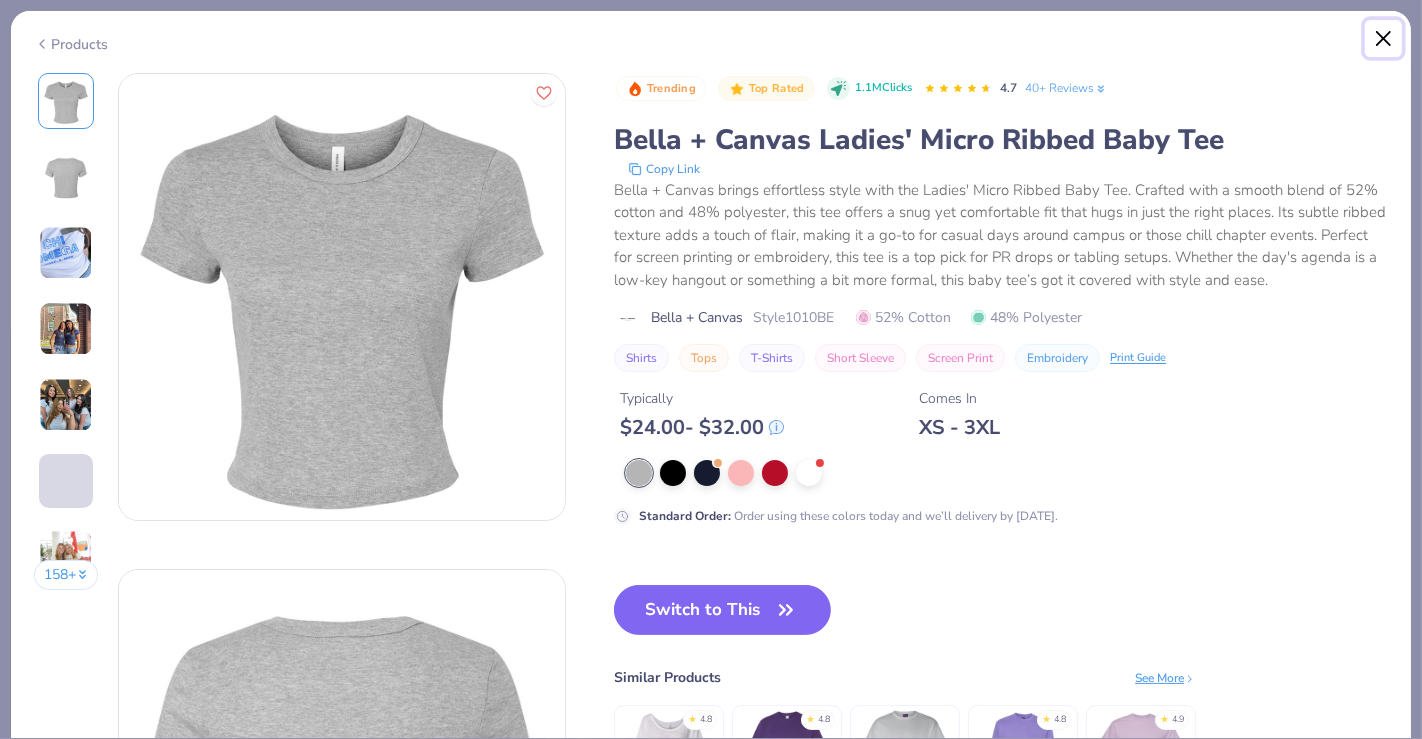 click at bounding box center (1384, 39) 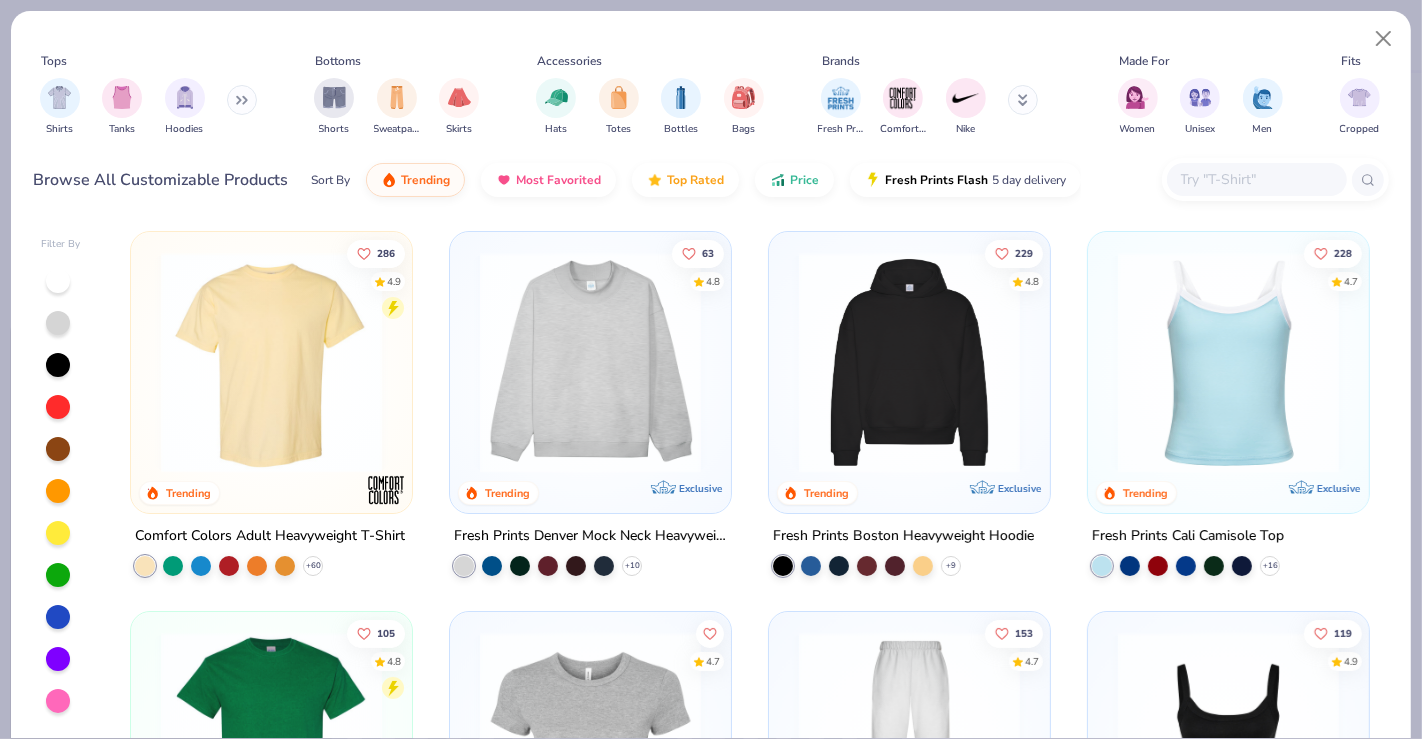click at bounding box center [1228, 742] 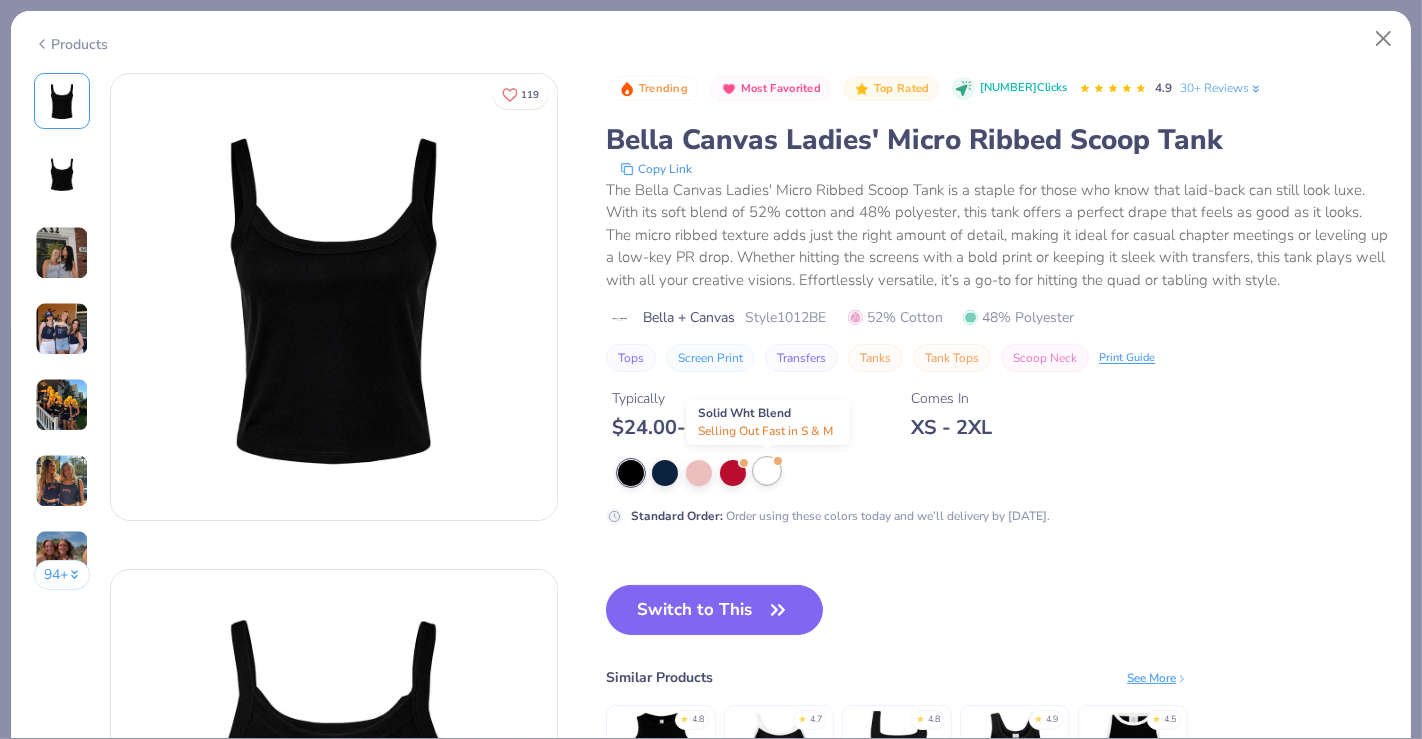click at bounding box center (767, 471) 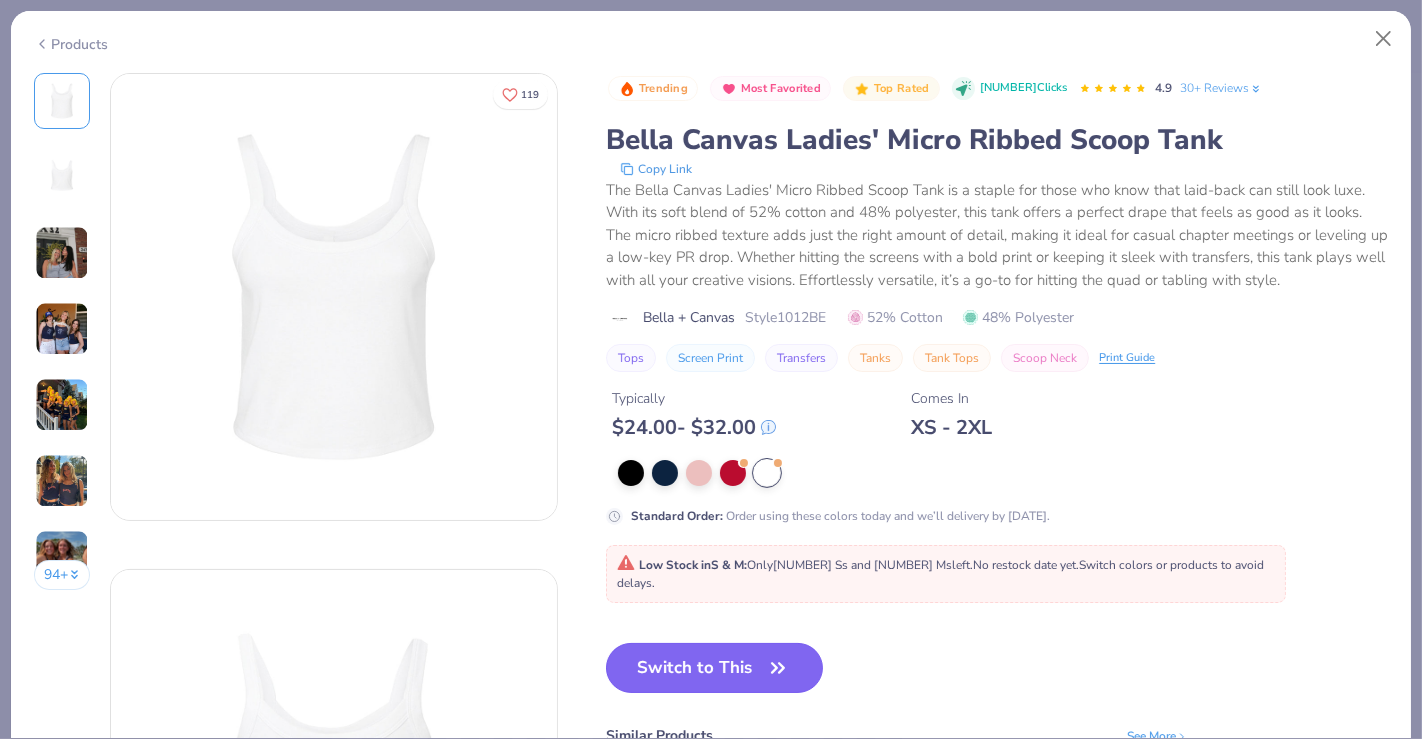 click on "Switch to This" at bounding box center [714, 668] 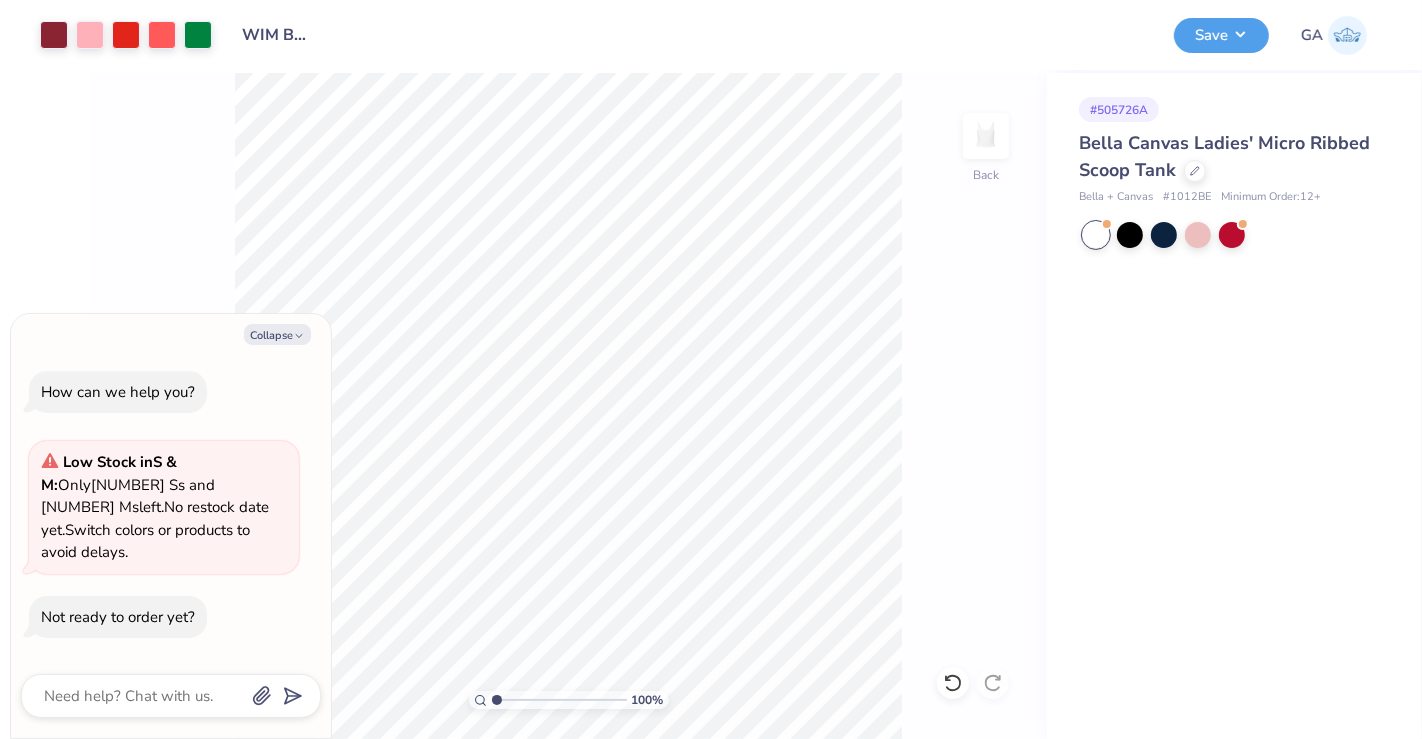 type on "x" 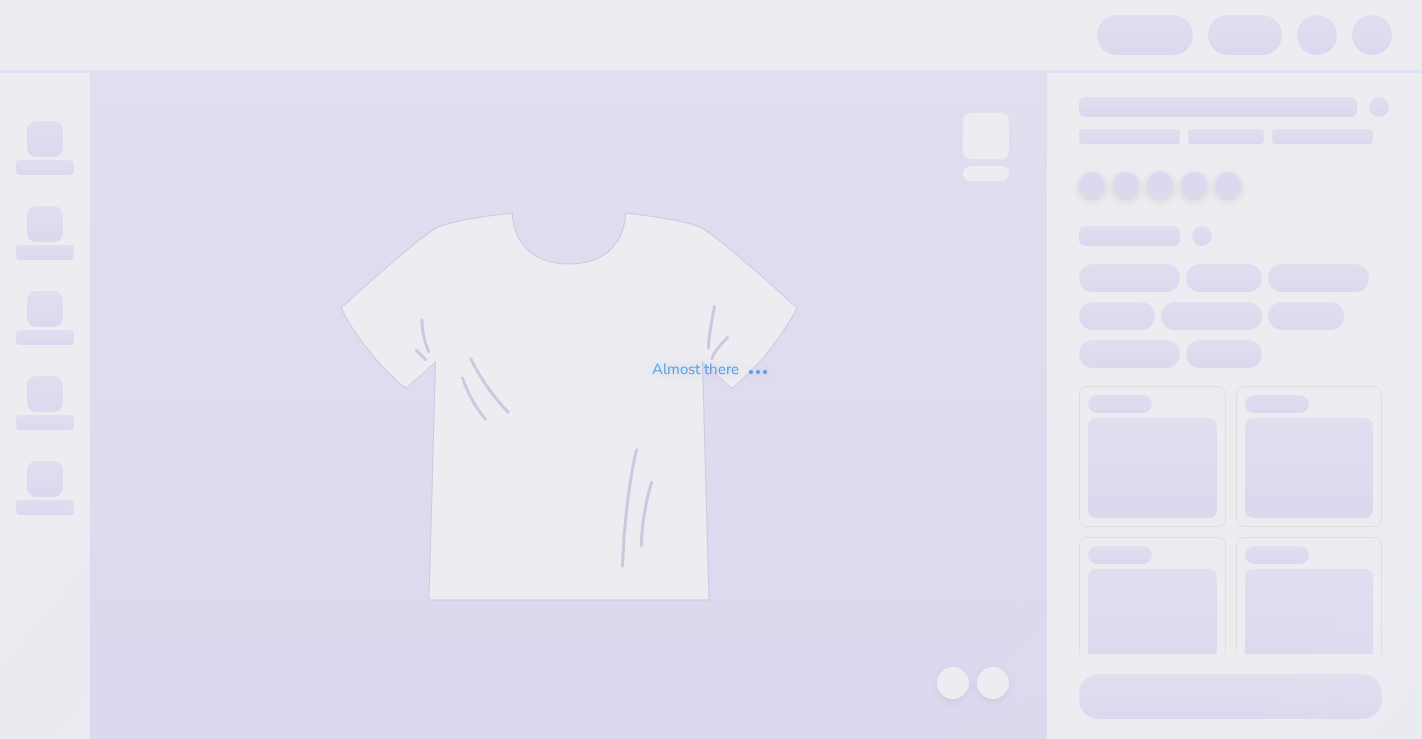 scroll, scrollTop: 0, scrollLeft: 0, axis: both 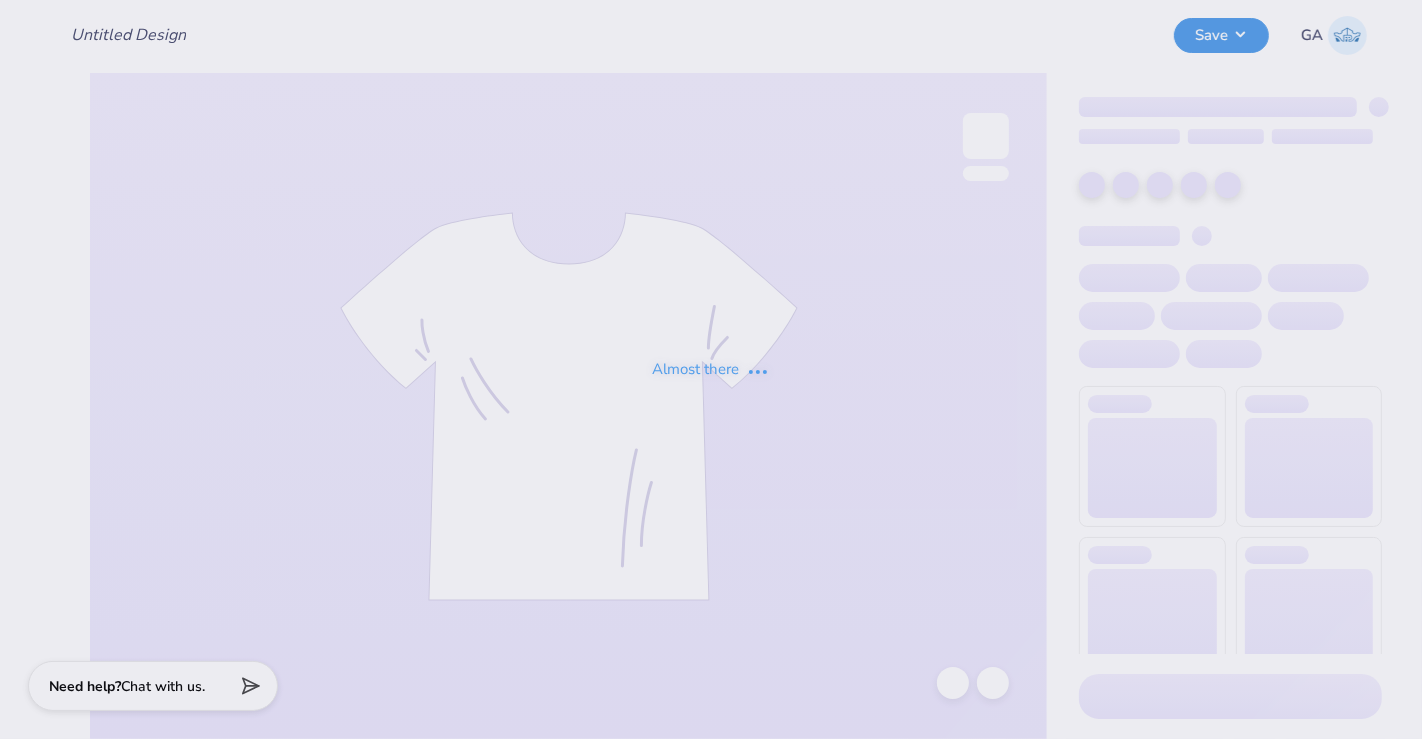 type on "WIM berry baby tee" 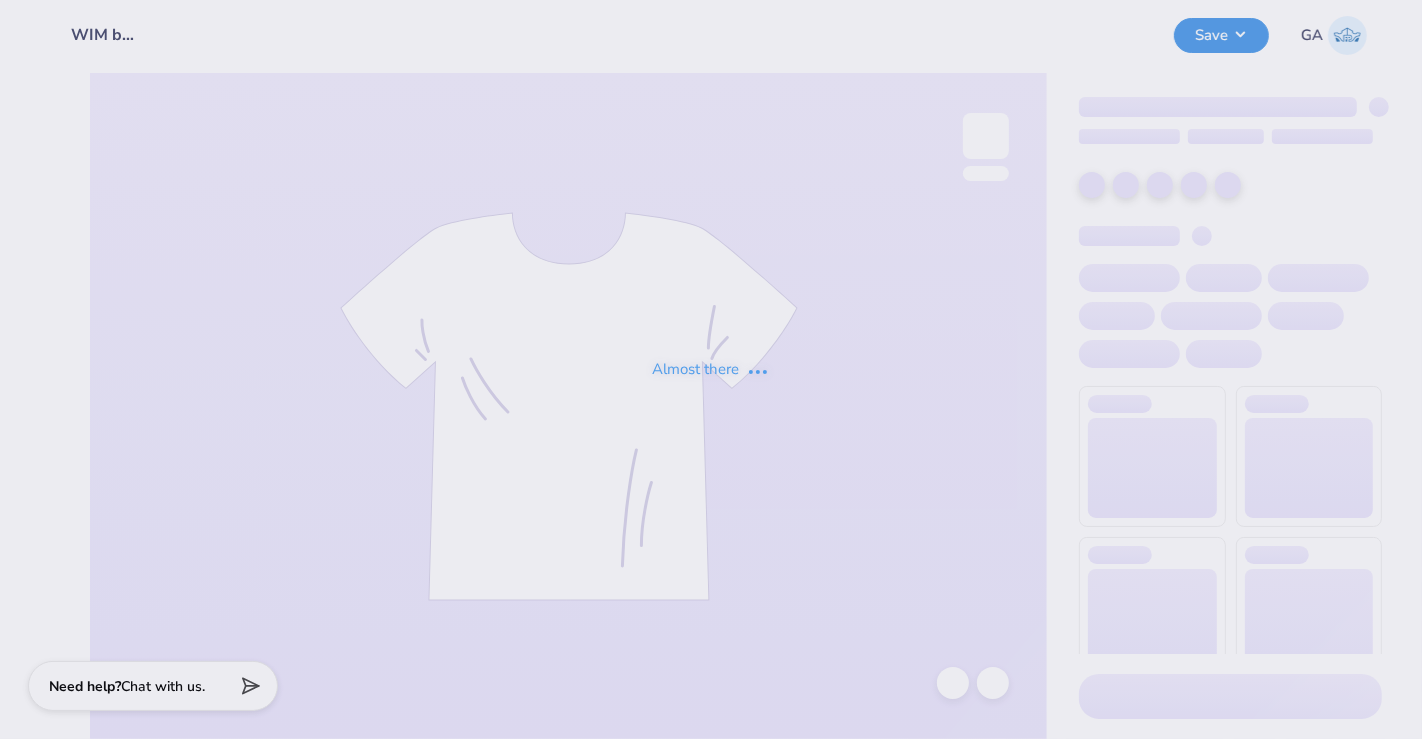 scroll, scrollTop: 0, scrollLeft: 0, axis: both 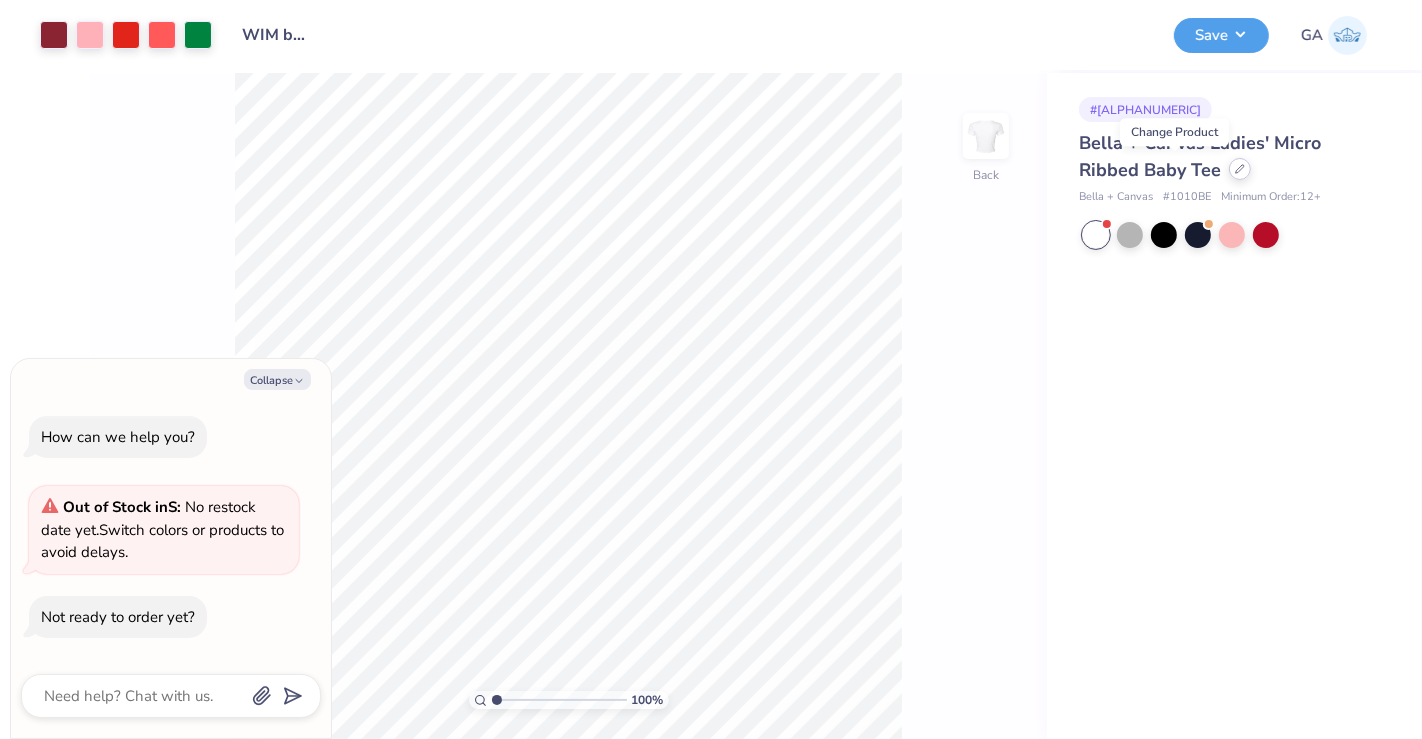 click at bounding box center [1240, 169] 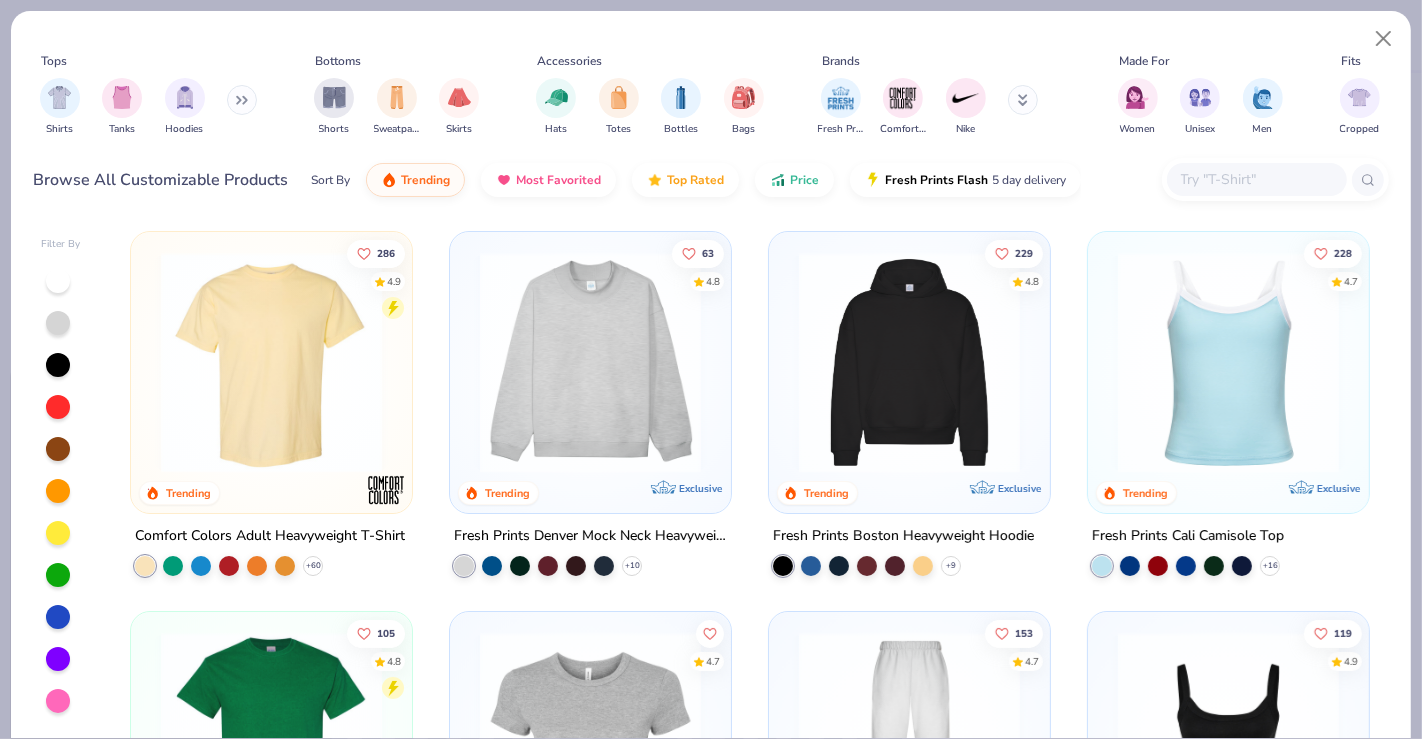click at bounding box center [271, 362] 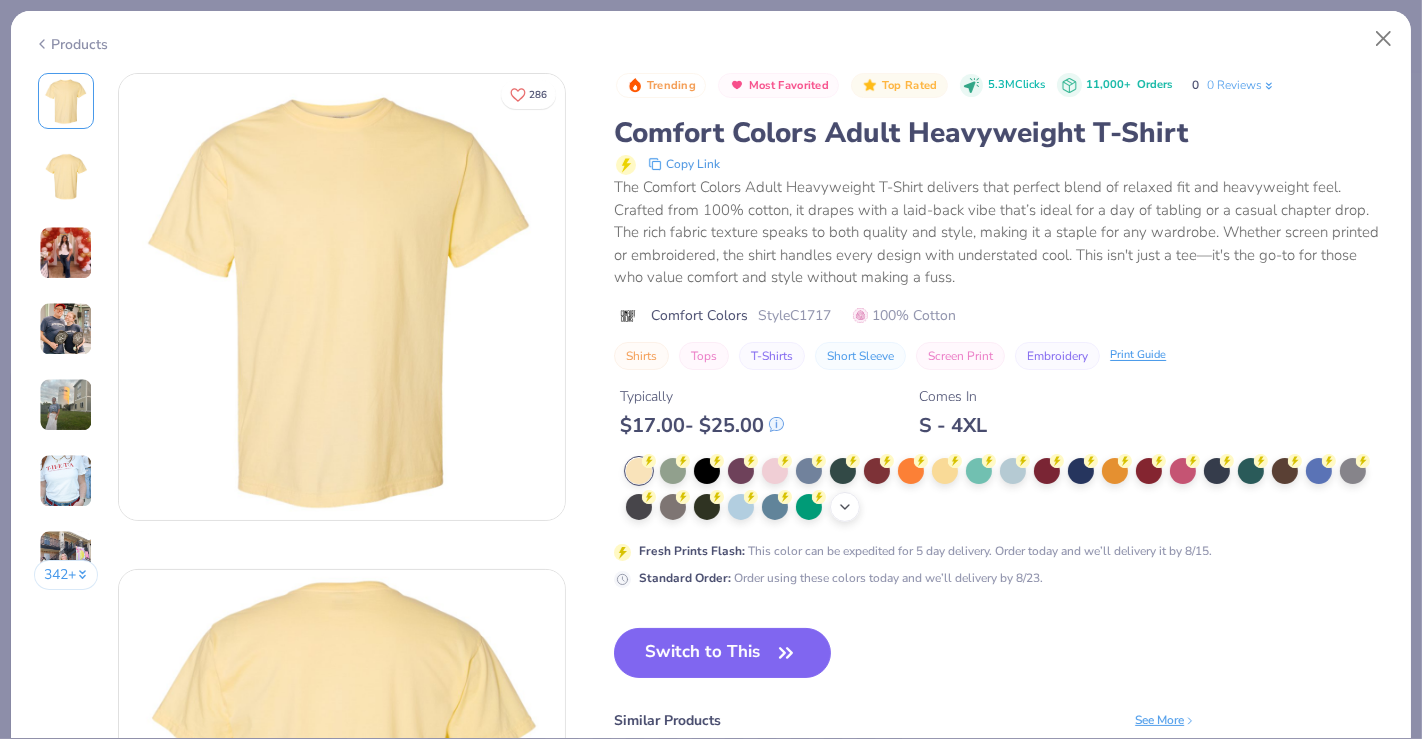 click 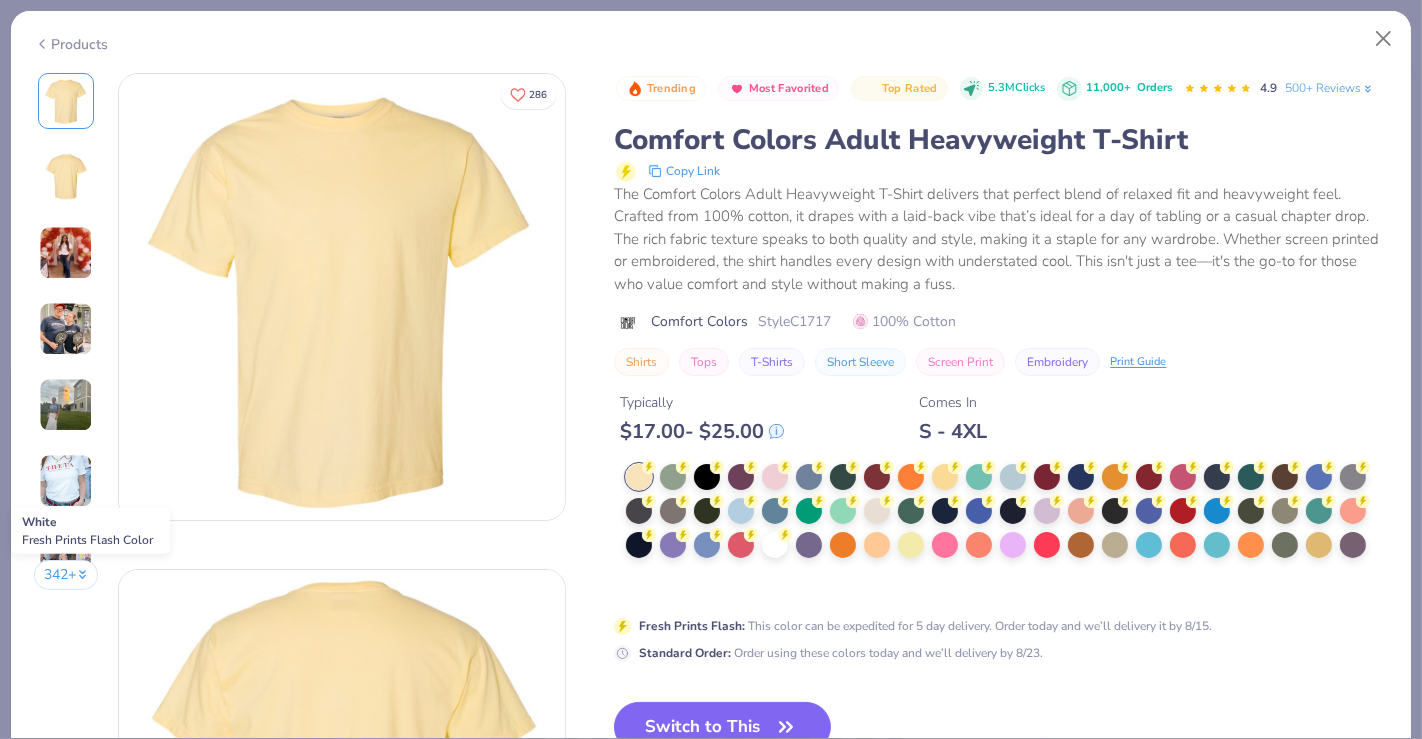 click at bounding box center (775, 545) 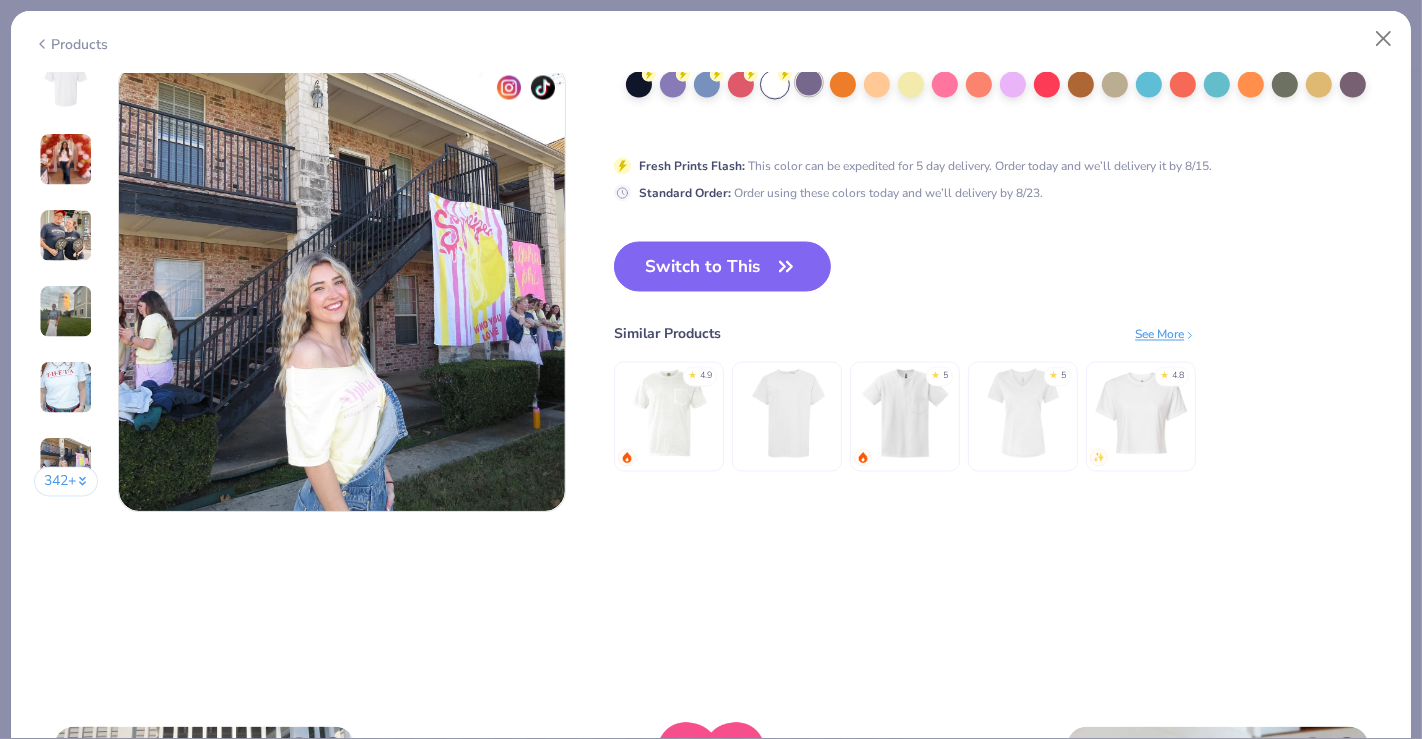 scroll, scrollTop: 2988, scrollLeft: 0, axis: vertical 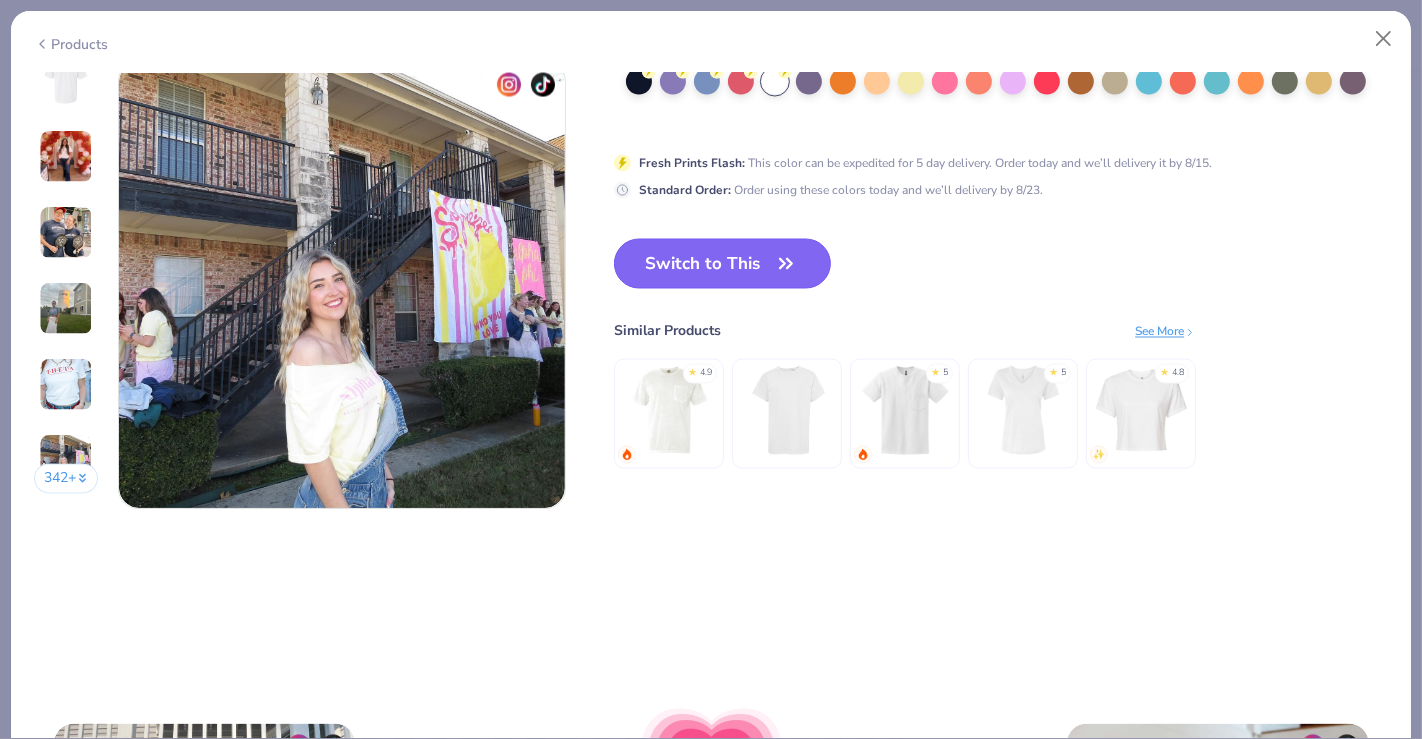 click on "Switch to This" at bounding box center [722, 264] 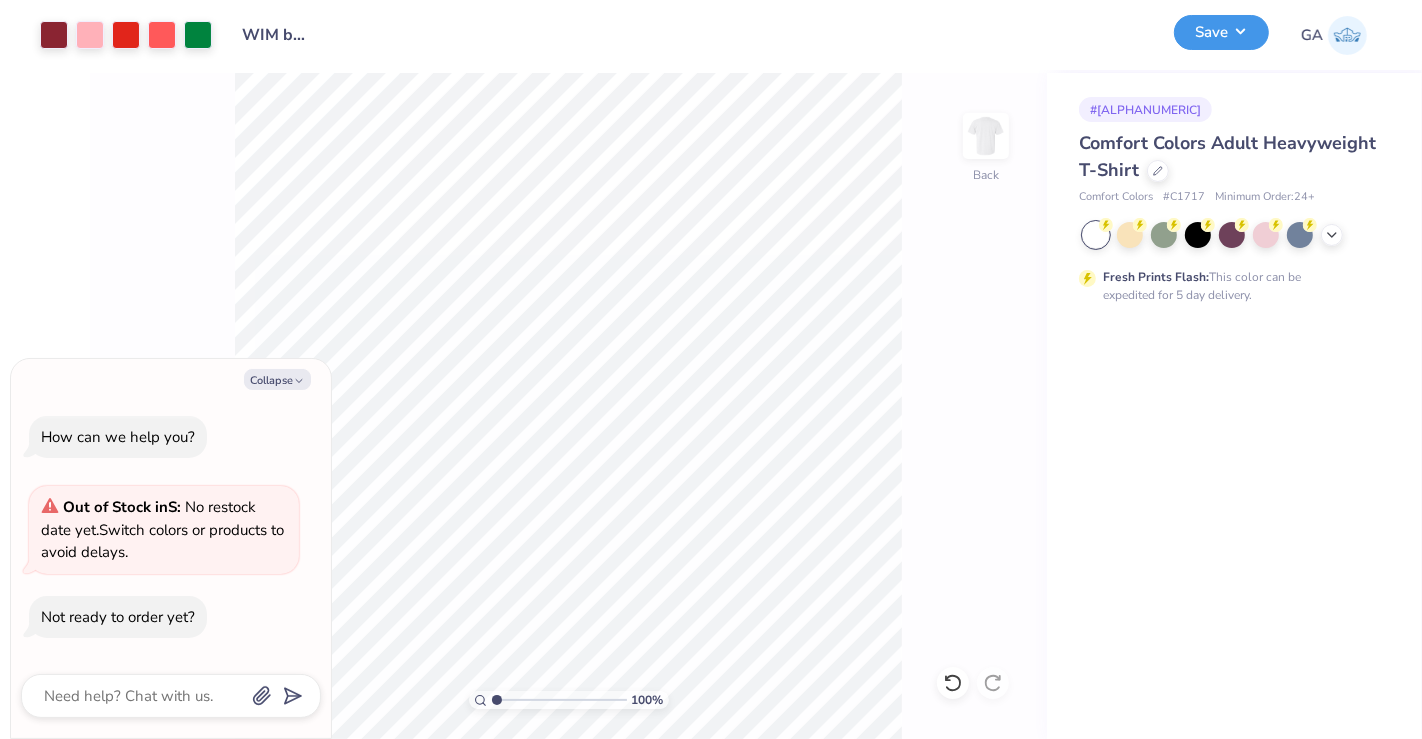 click on "Save" at bounding box center (1221, 32) 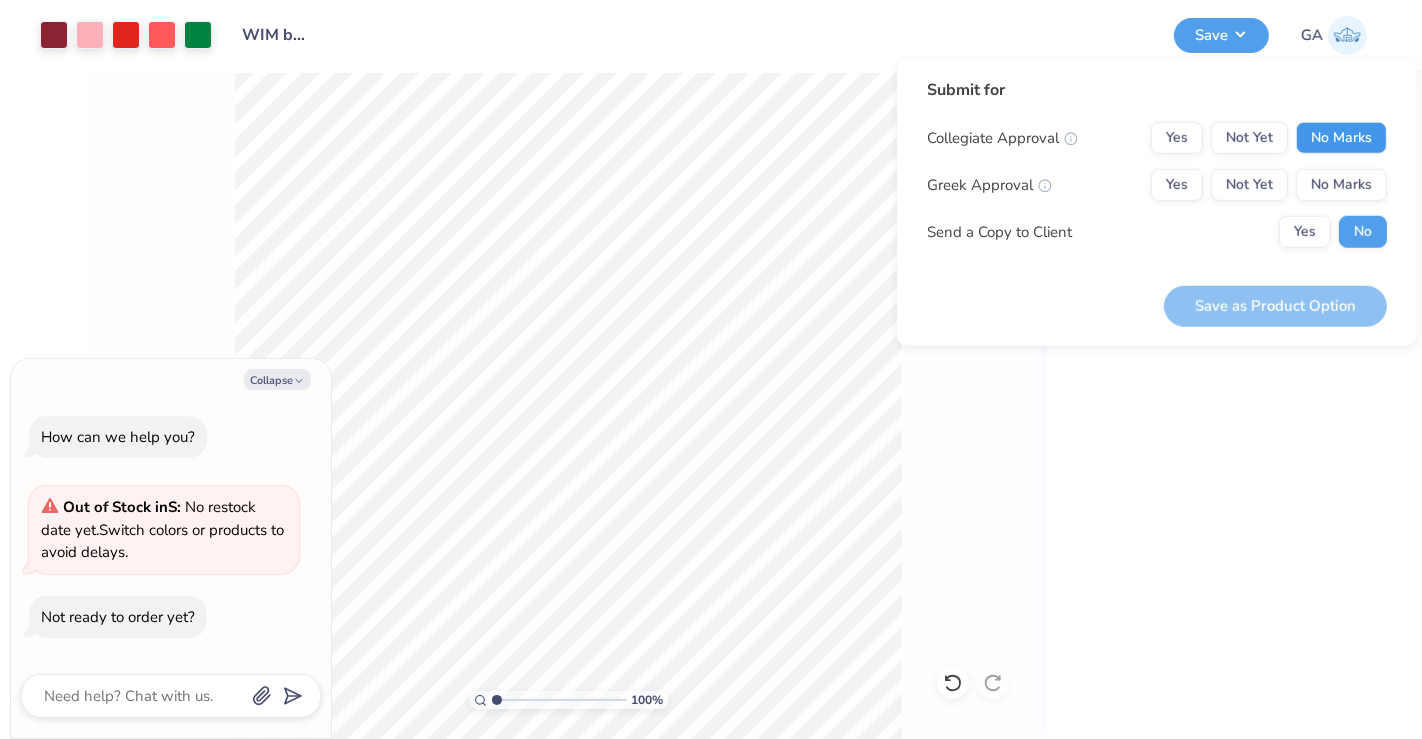 click on "No Marks" at bounding box center [1341, 138] 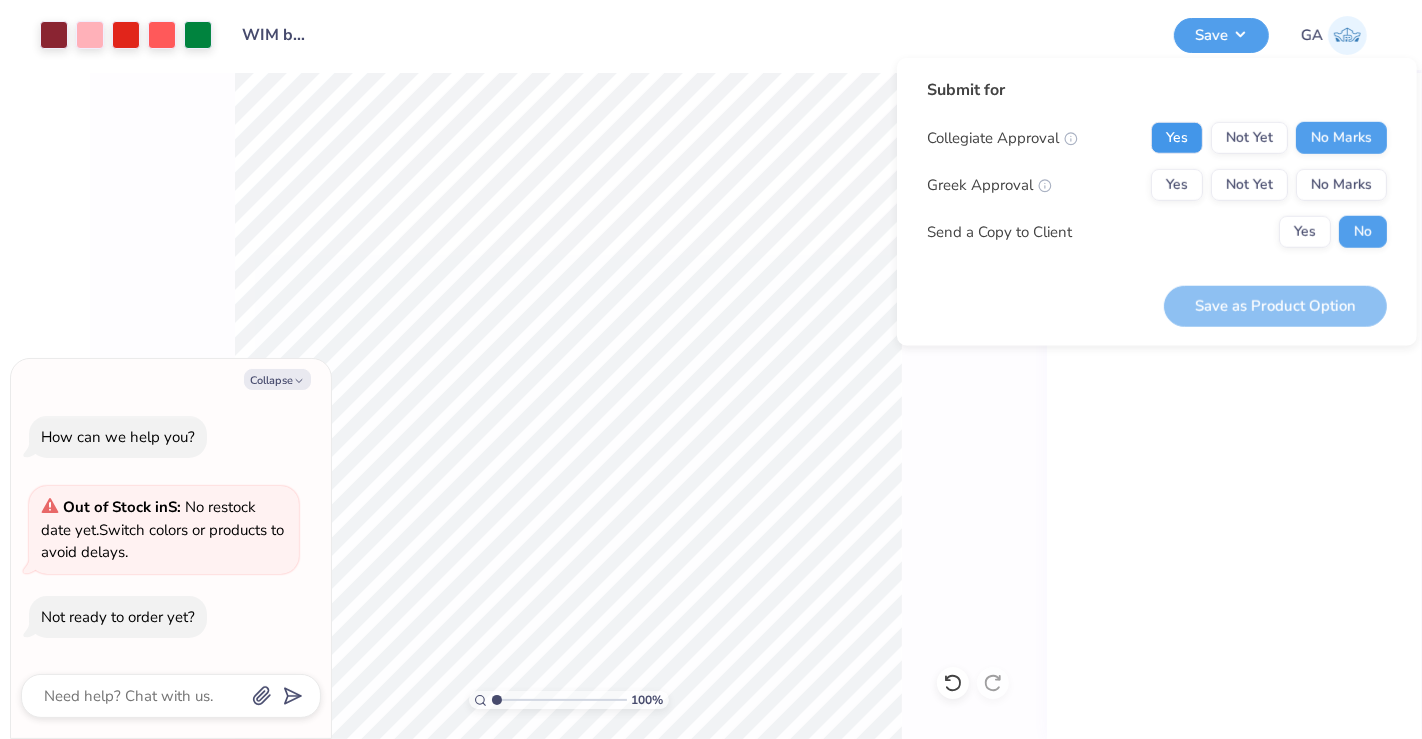 click on "Yes" at bounding box center [1177, 138] 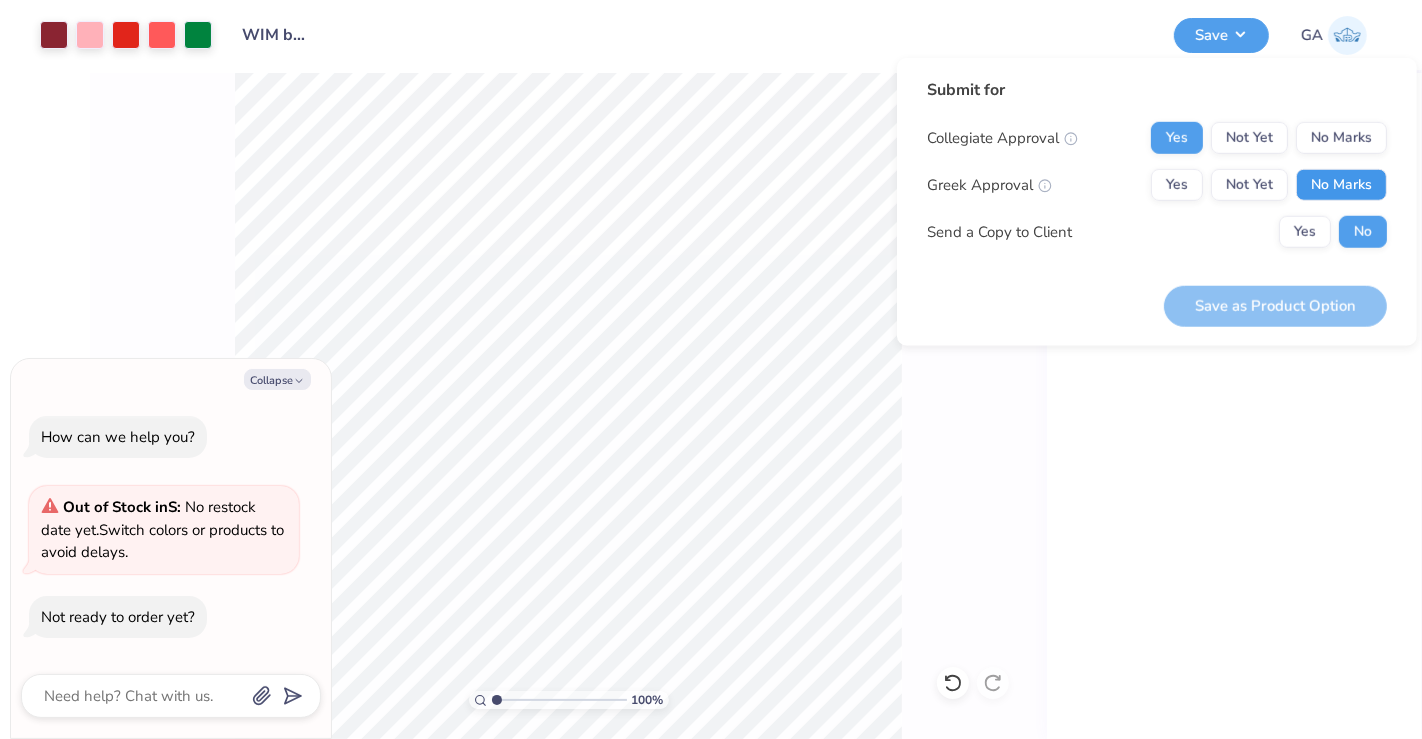 click on "No Marks" at bounding box center (1341, 185) 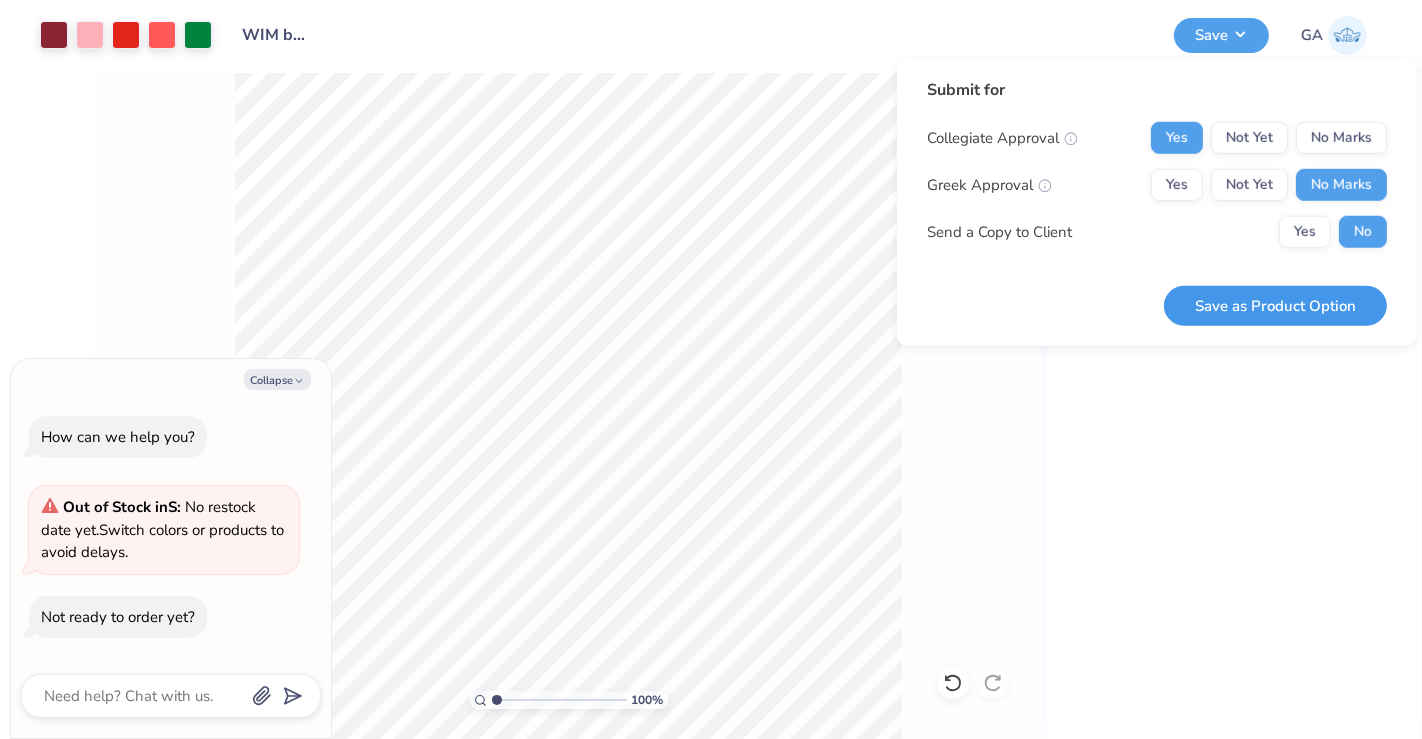 click on "Save as Product Option" at bounding box center (1275, 305) 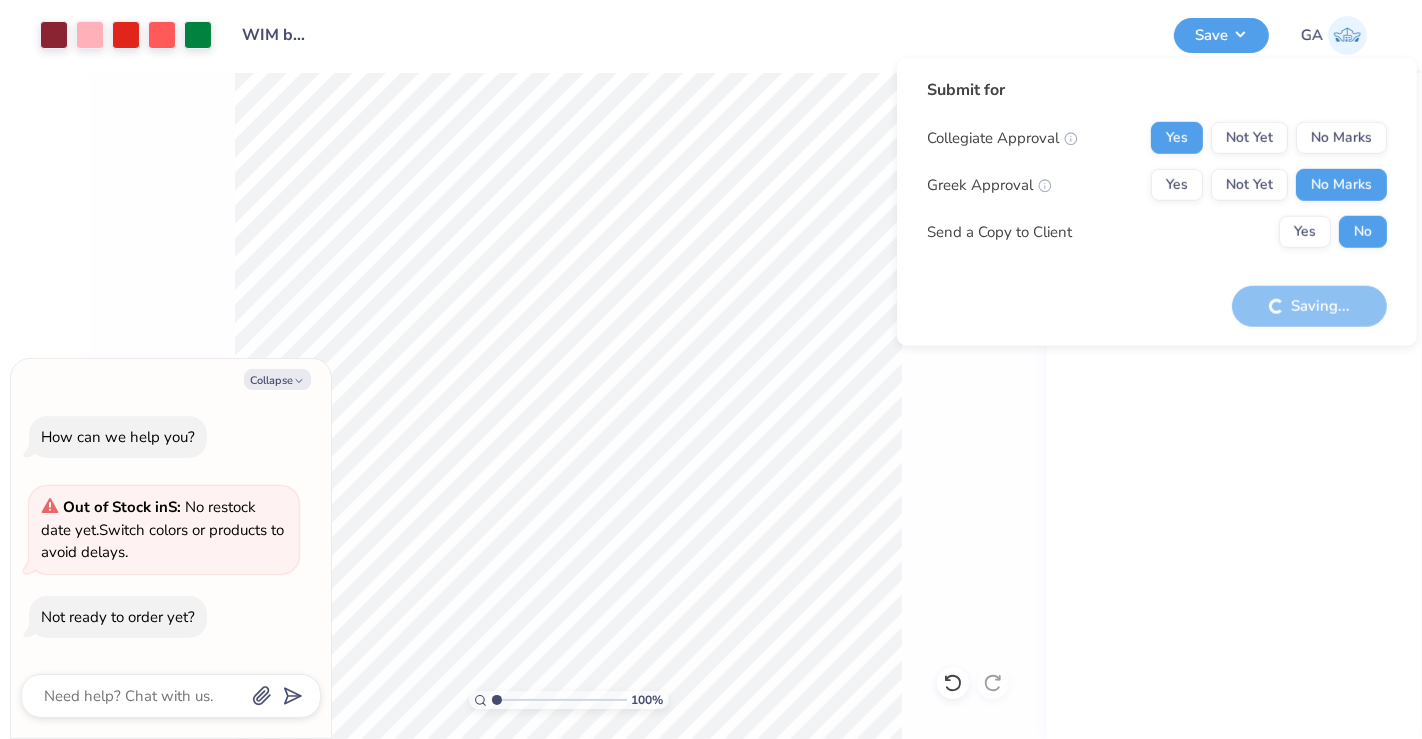 type on "x" 